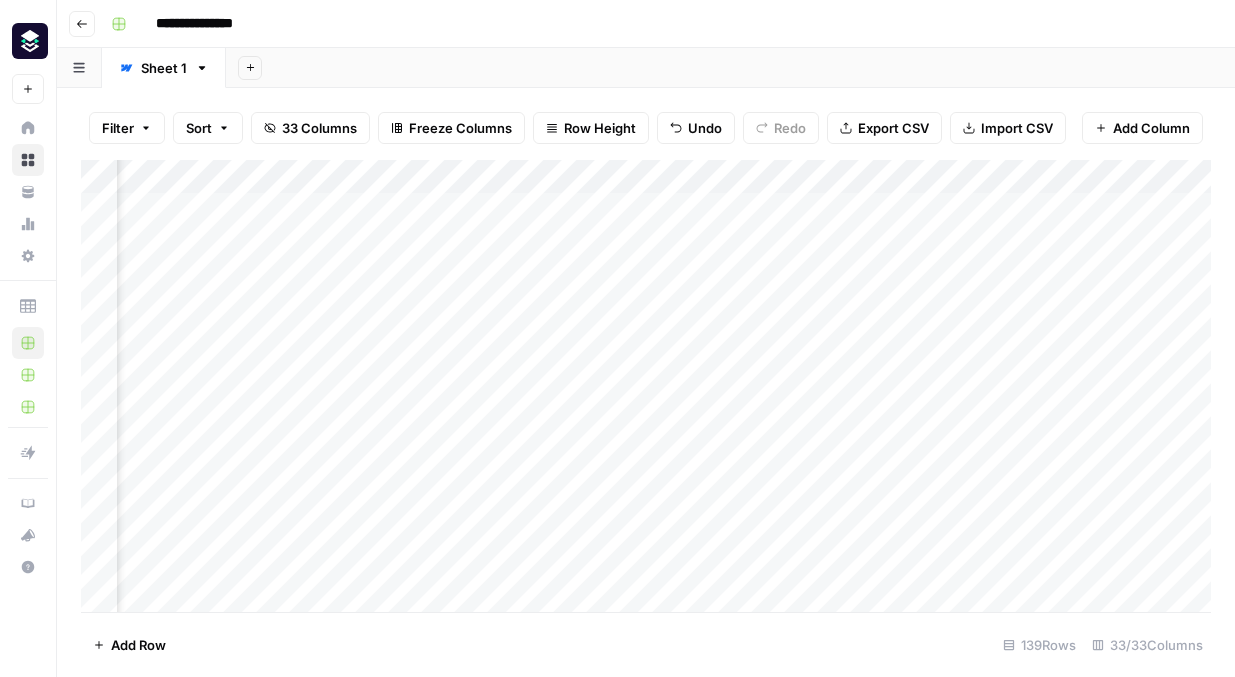scroll, scrollTop: 0, scrollLeft: 0, axis: both 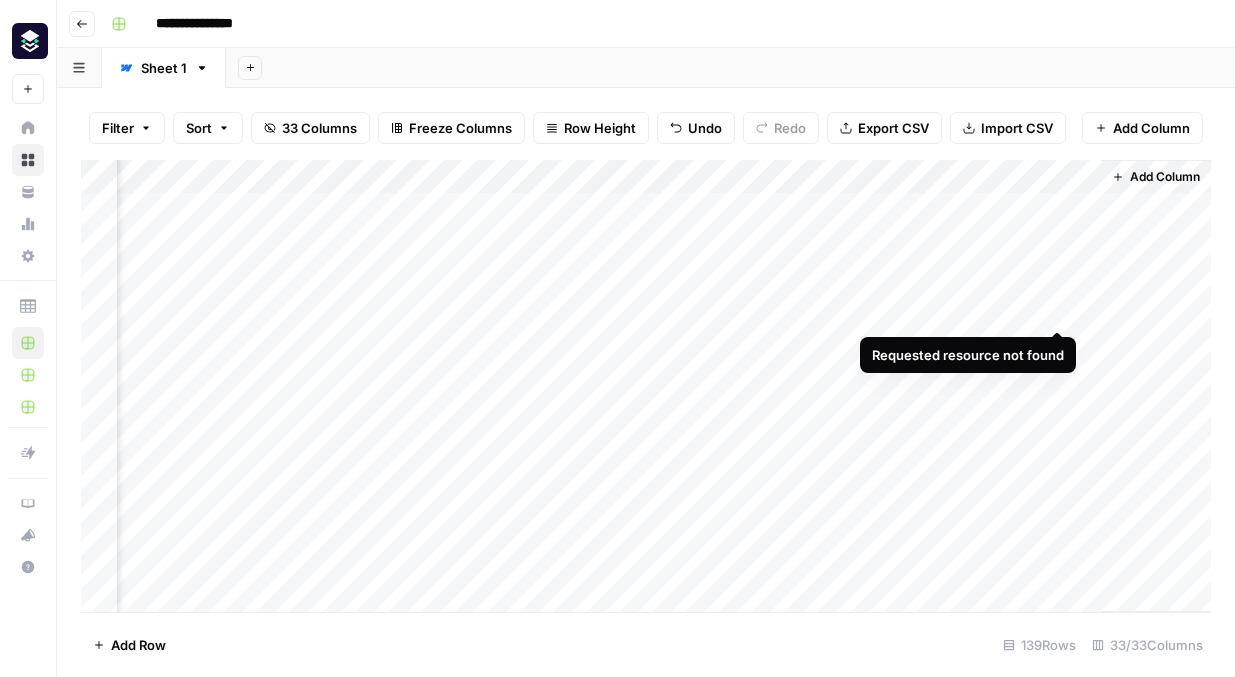click on "Add Column" at bounding box center [646, 386] 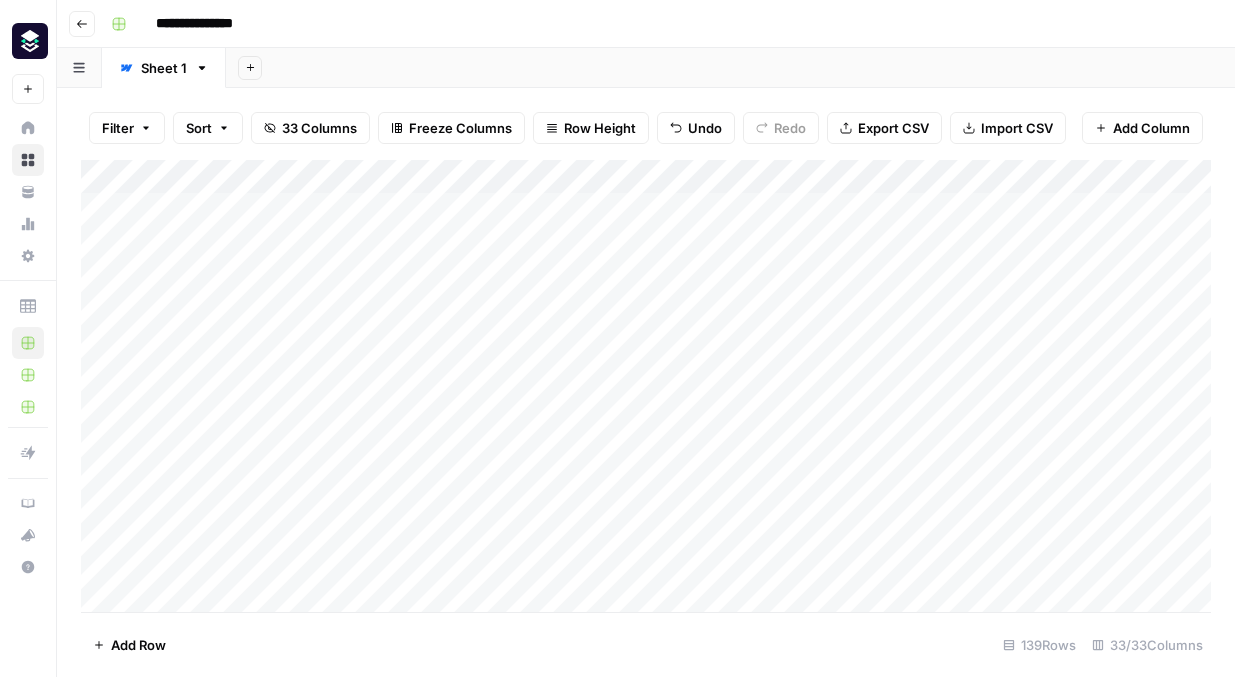scroll, scrollTop: 1, scrollLeft: 0, axis: vertical 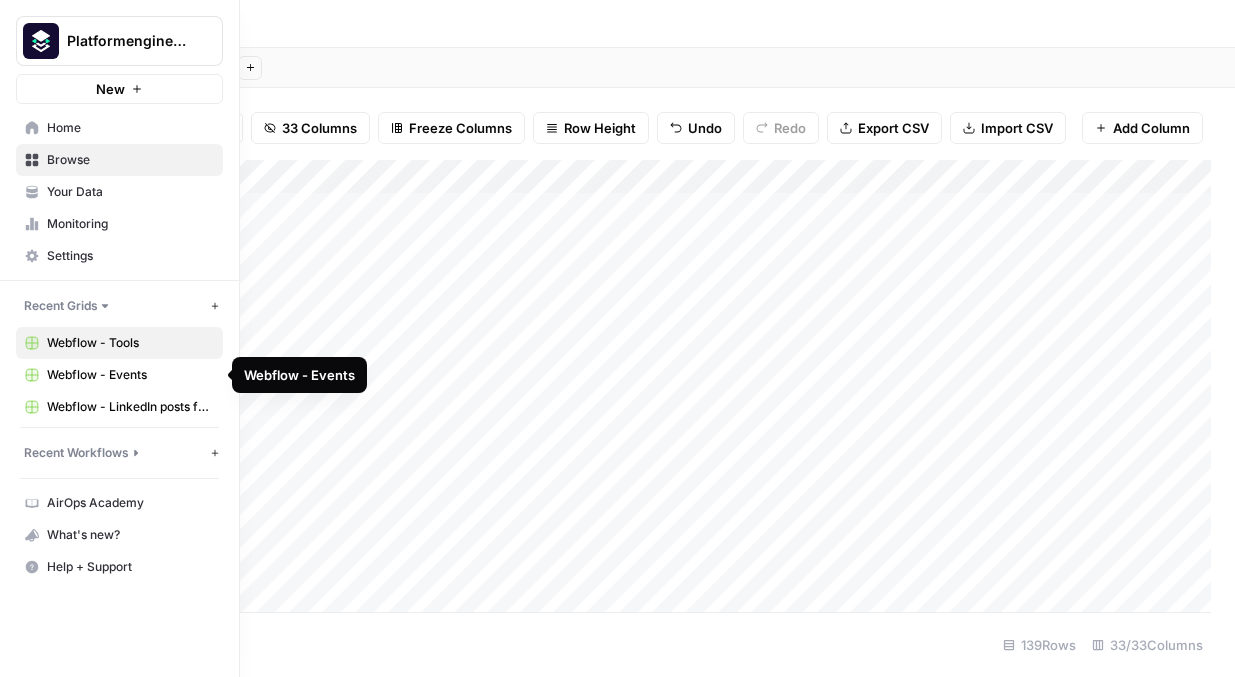 click on "Webflow - Tools" at bounding box center (130, 343) 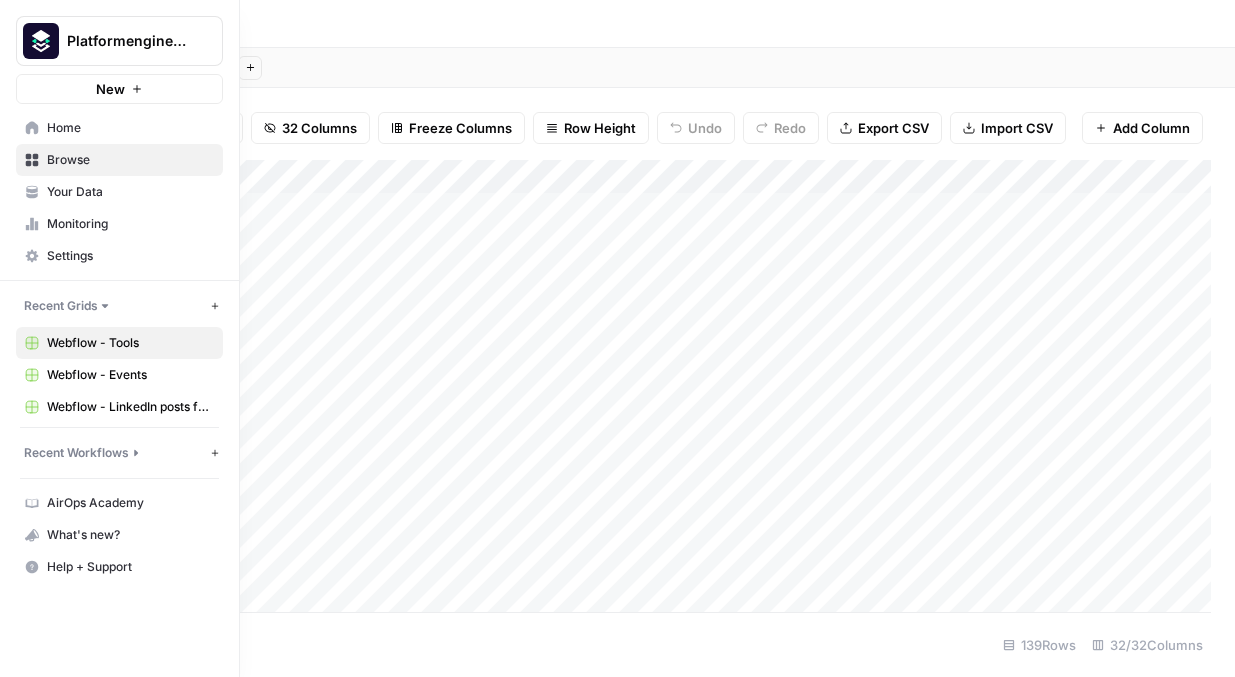 click on "Your Data" at bounding box center (130, 192) 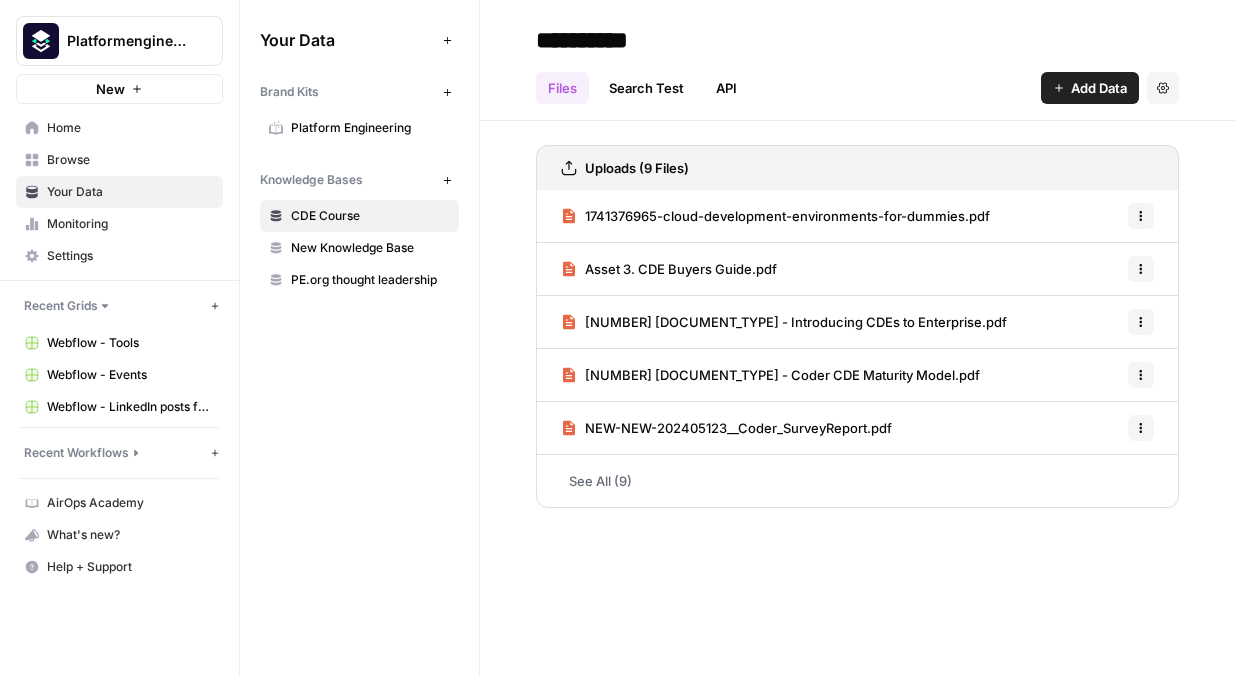 click on "Search Test" at bounding box center [646, 88] 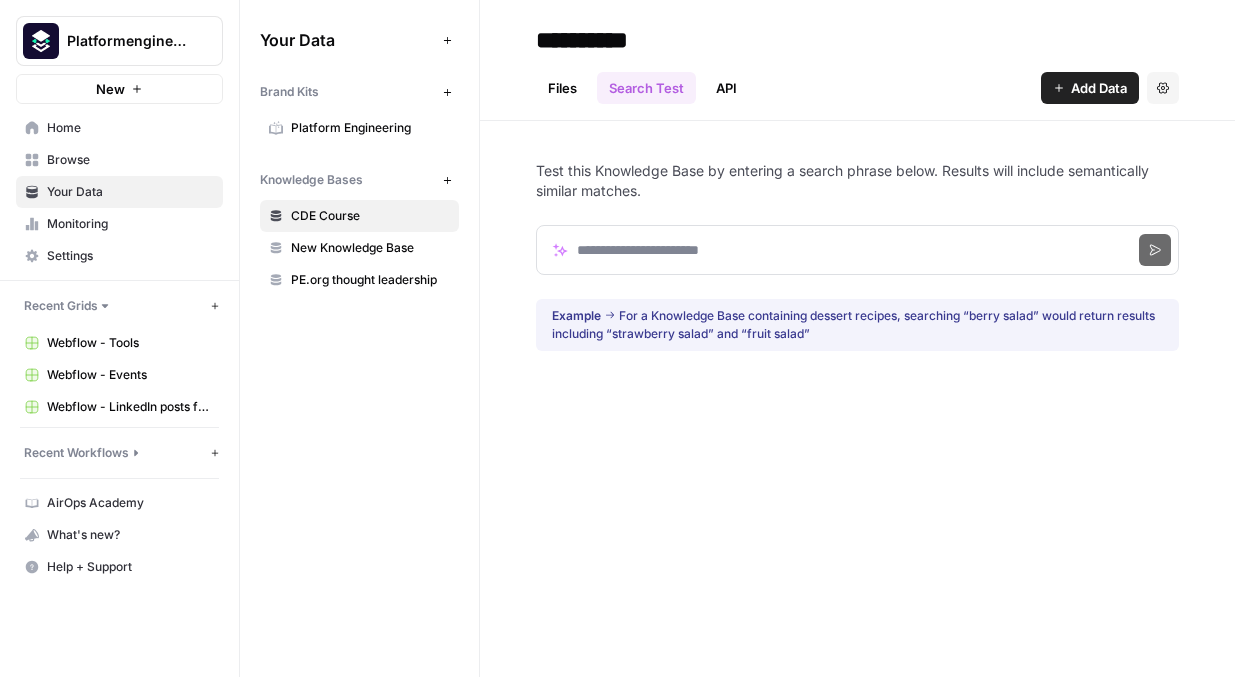 click on "API" at bounding box center (726, 88) 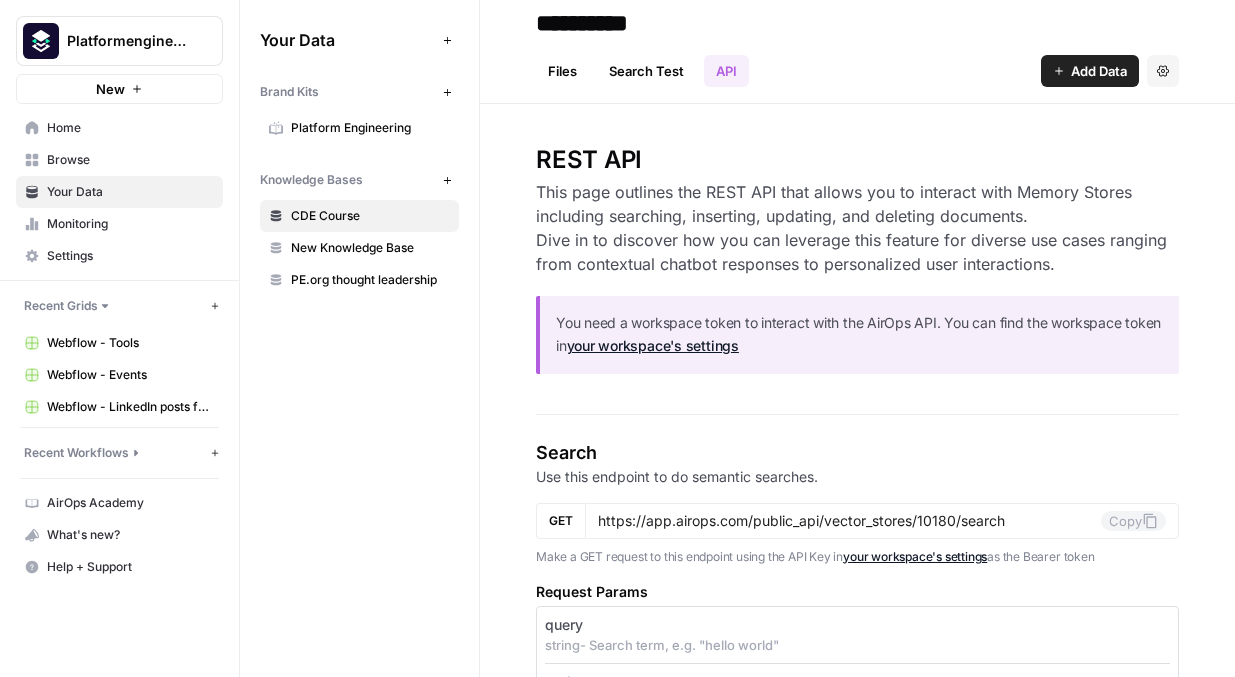 scroll, scrollTop: 13, scrollLeft: 0, axis: vertical 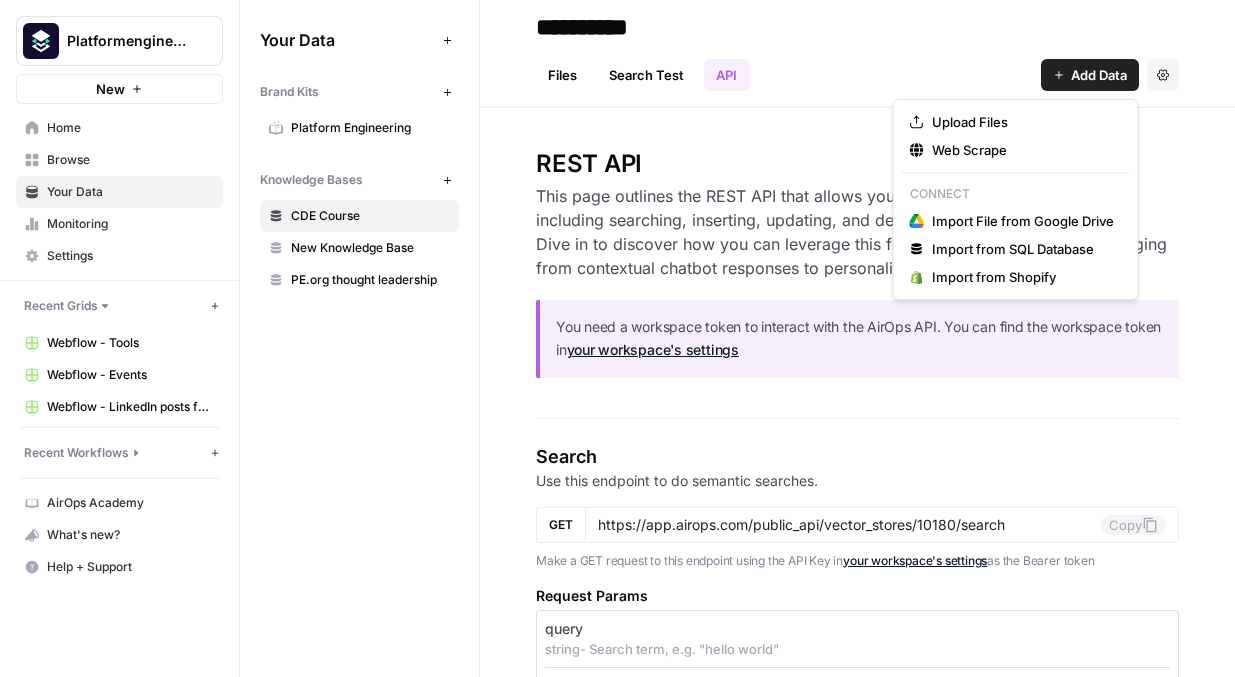 click on "Add Data" at bounding box center (1099, 75) 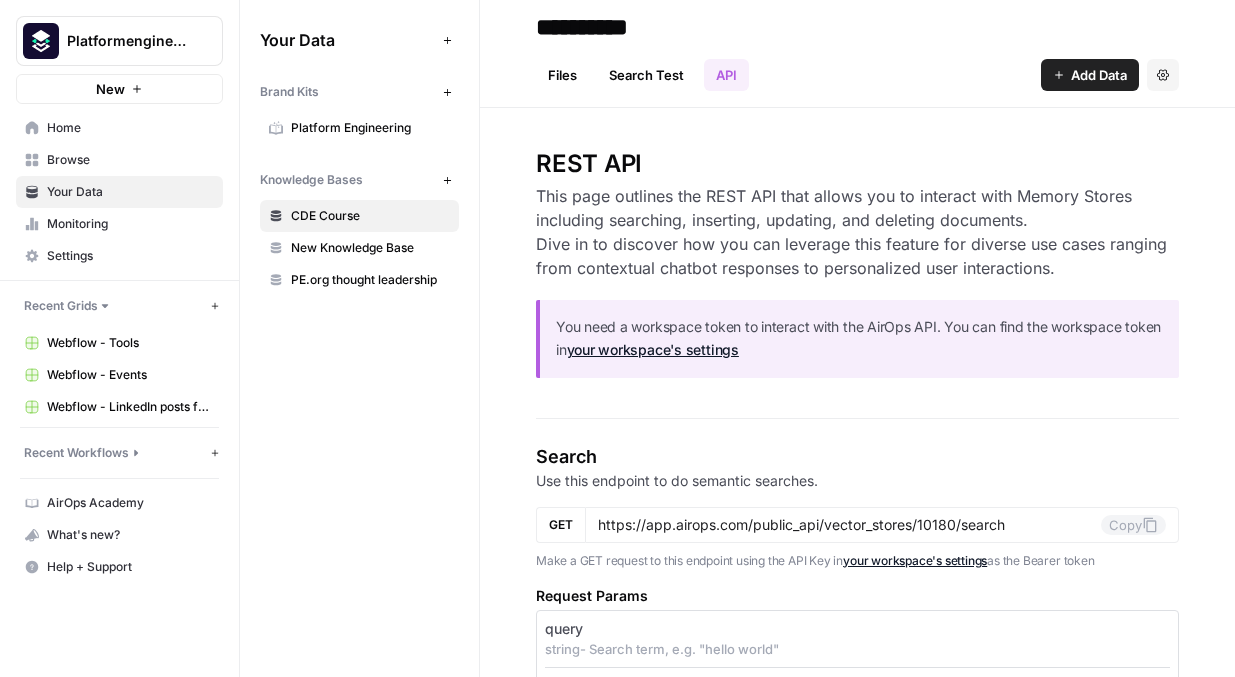 click on "This page outlines the REST API that allows you to interact with Memory Stores including searching, inserting, updating, and deleting documents. Dive in to discover how you can leverage this feature for diverse use cases ranging from contextual chatbot responses to personalized user interactions." at bounding box center [857, 232] 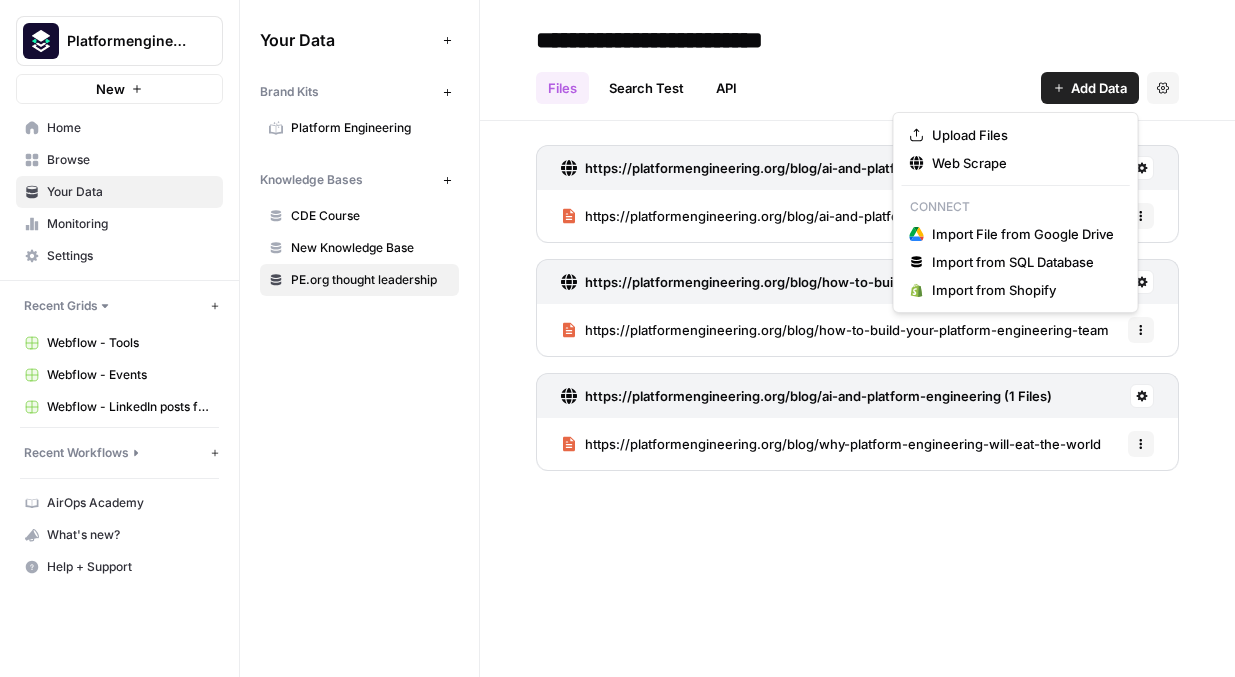 click on "Add Data" at bounding box center (1099, 88) 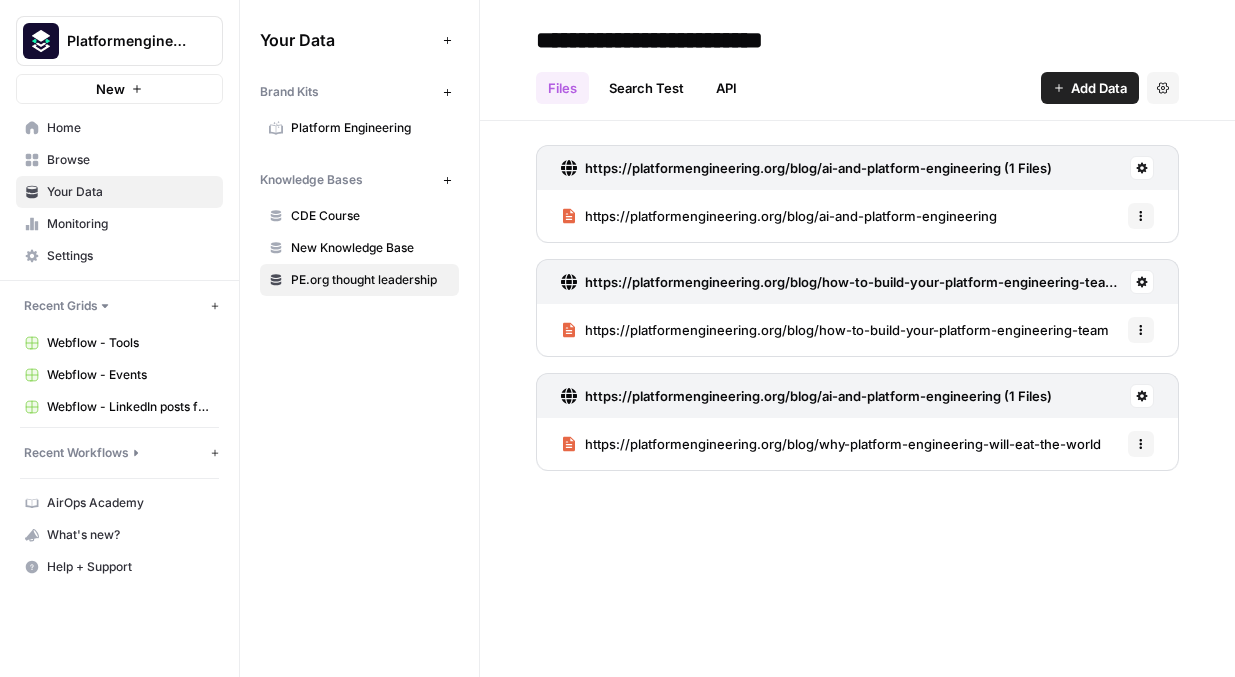 click on "Files Search Test API Add Data Settings" at bounding box center (857, 80) 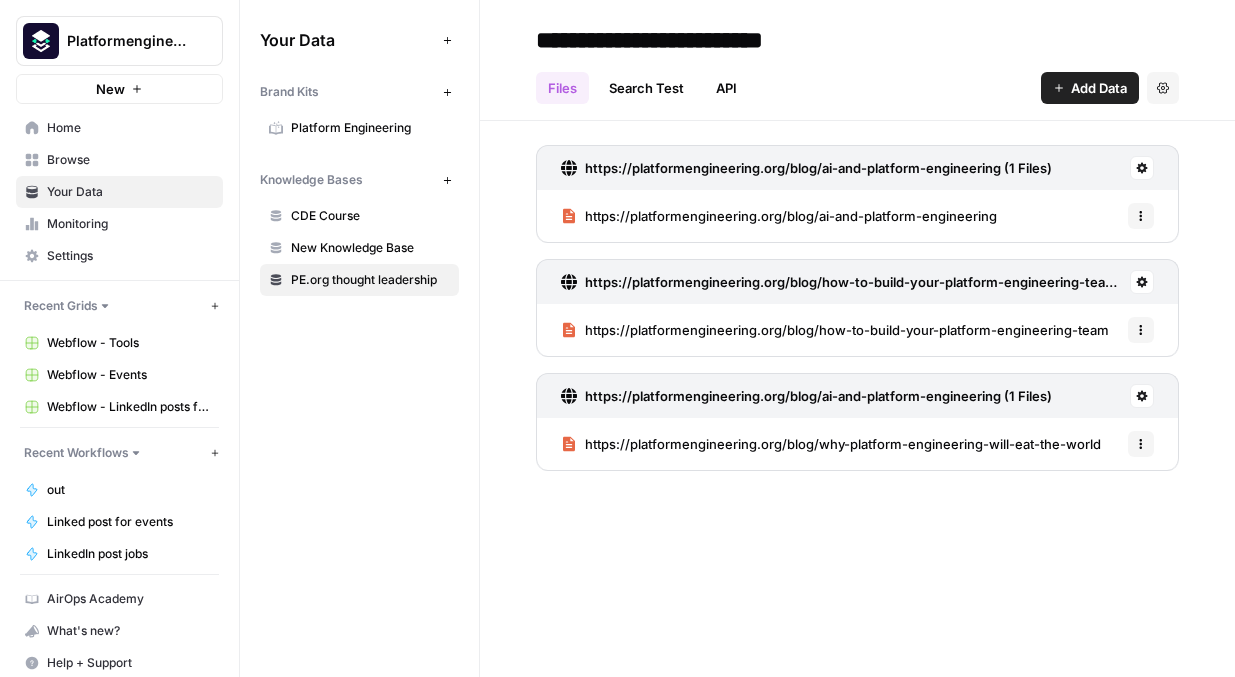 click on "out" at bounding box center (130, 490) 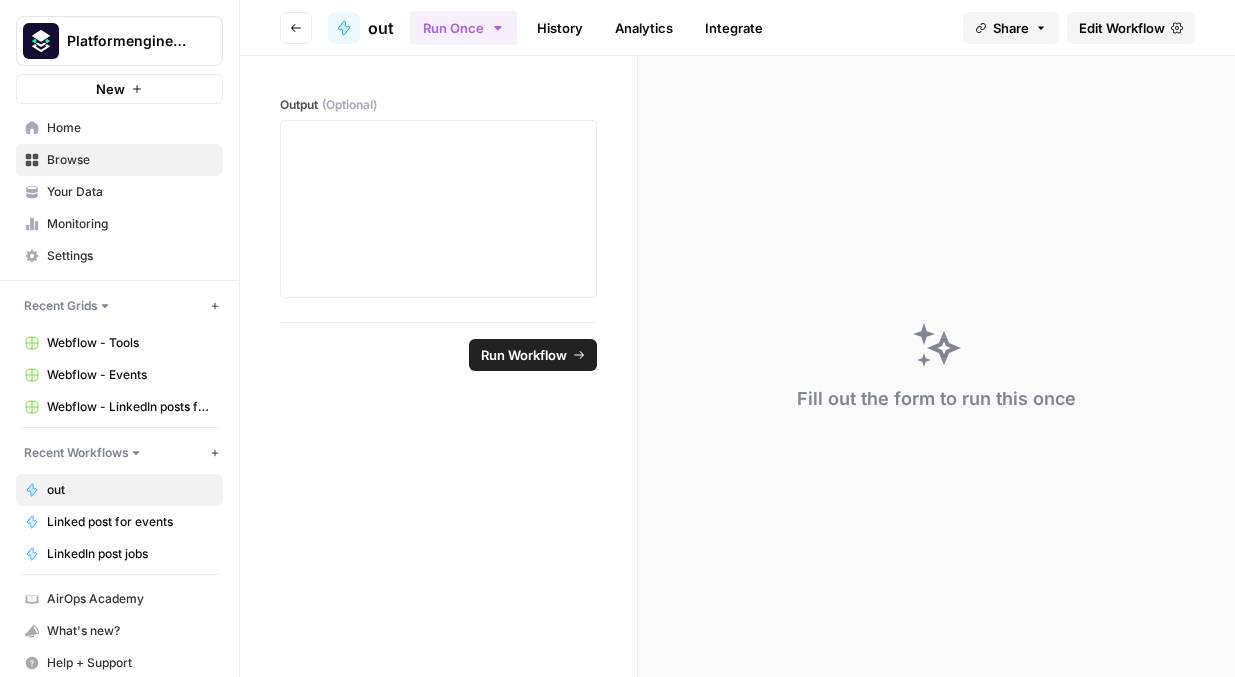 click on "Browse" at bounding box center (130, 160) 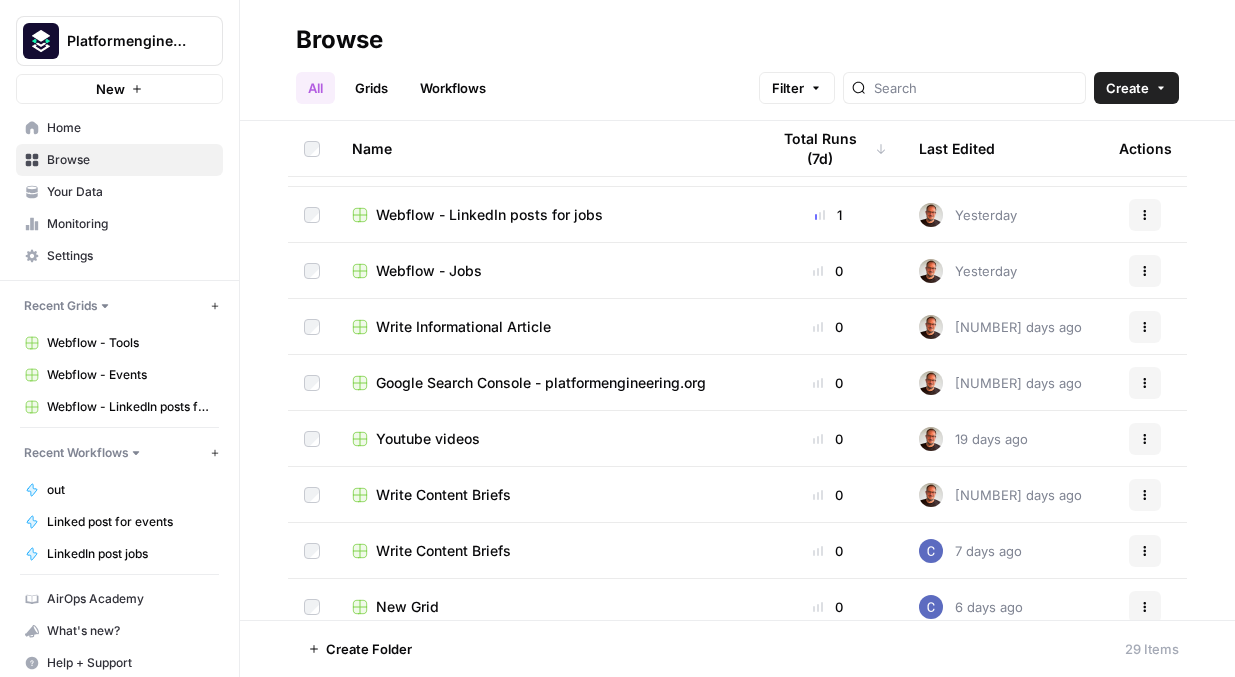scroll, scrollTop: 0, scrollLeft: 0, axis: both 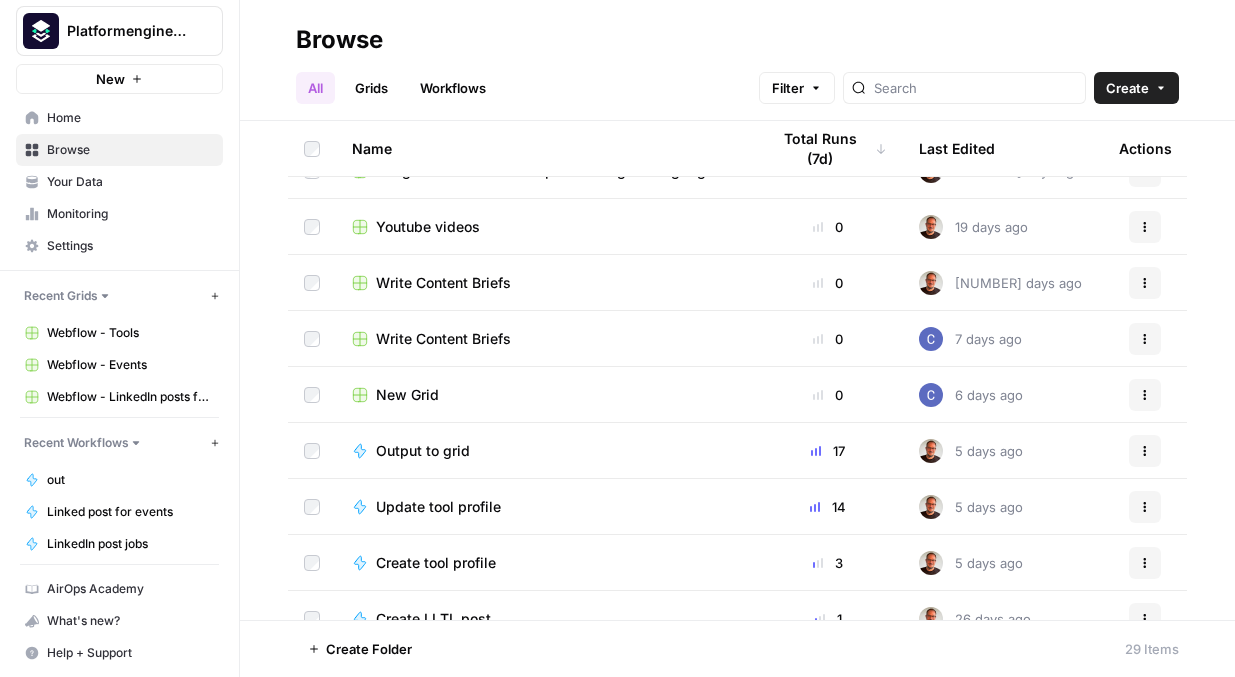 click on "Write Content Briefs" at bounding box center (443, 339) 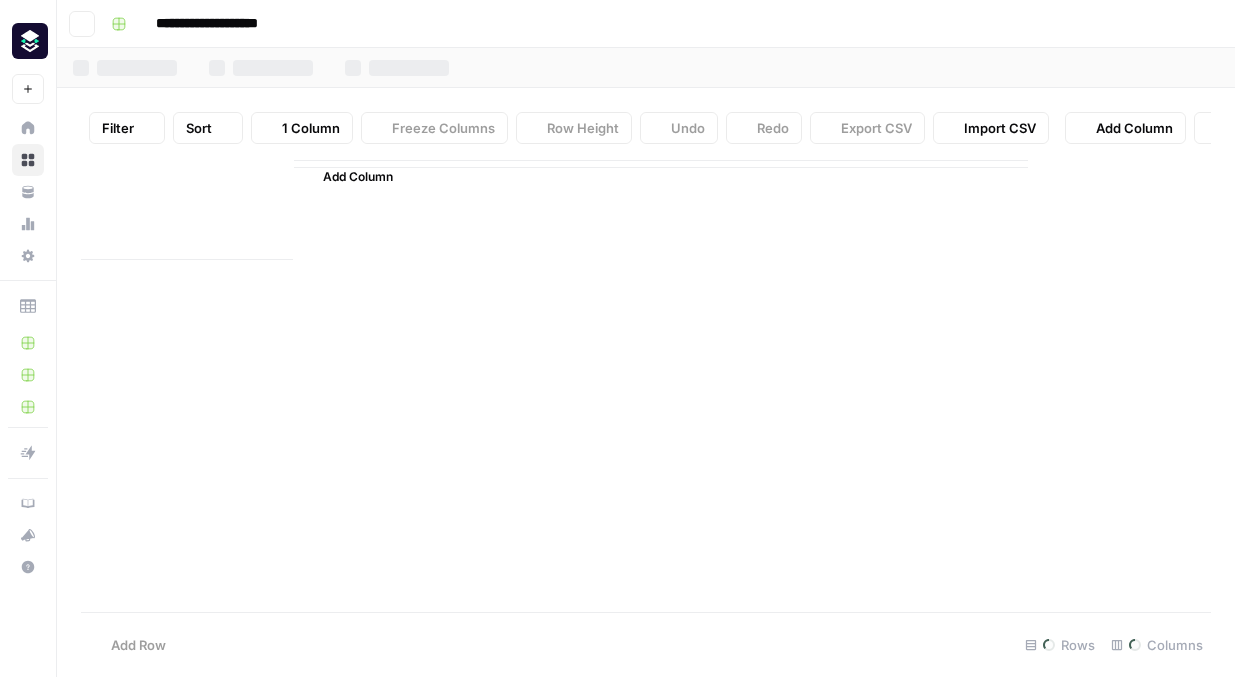 scroll, scrollTop: 0, scrollLeft: 0, axis: both 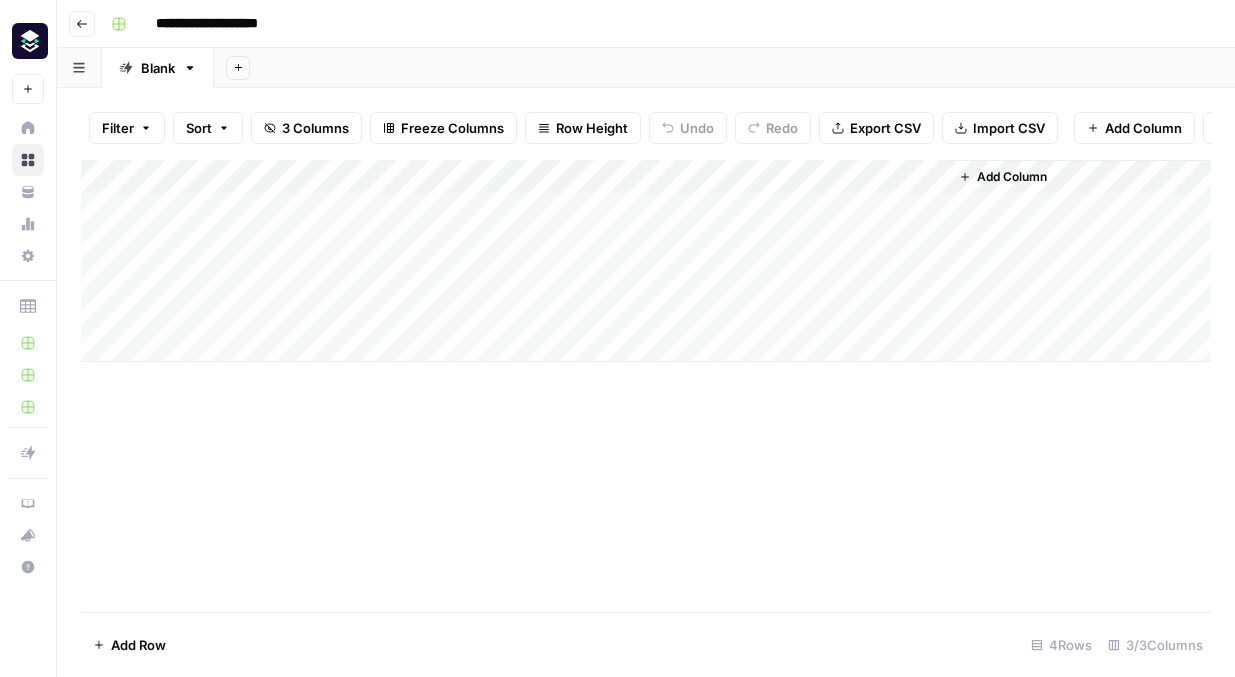 click on "Add Column" at bounding box center (646, 261) 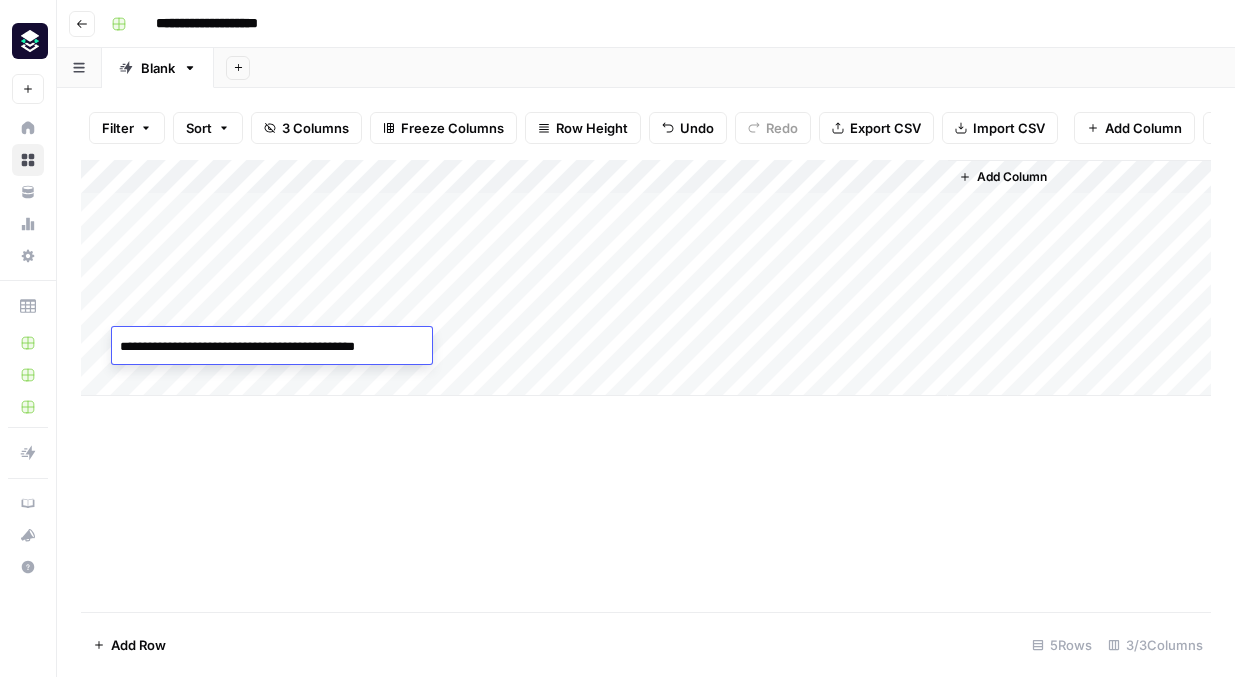 type on "**********" 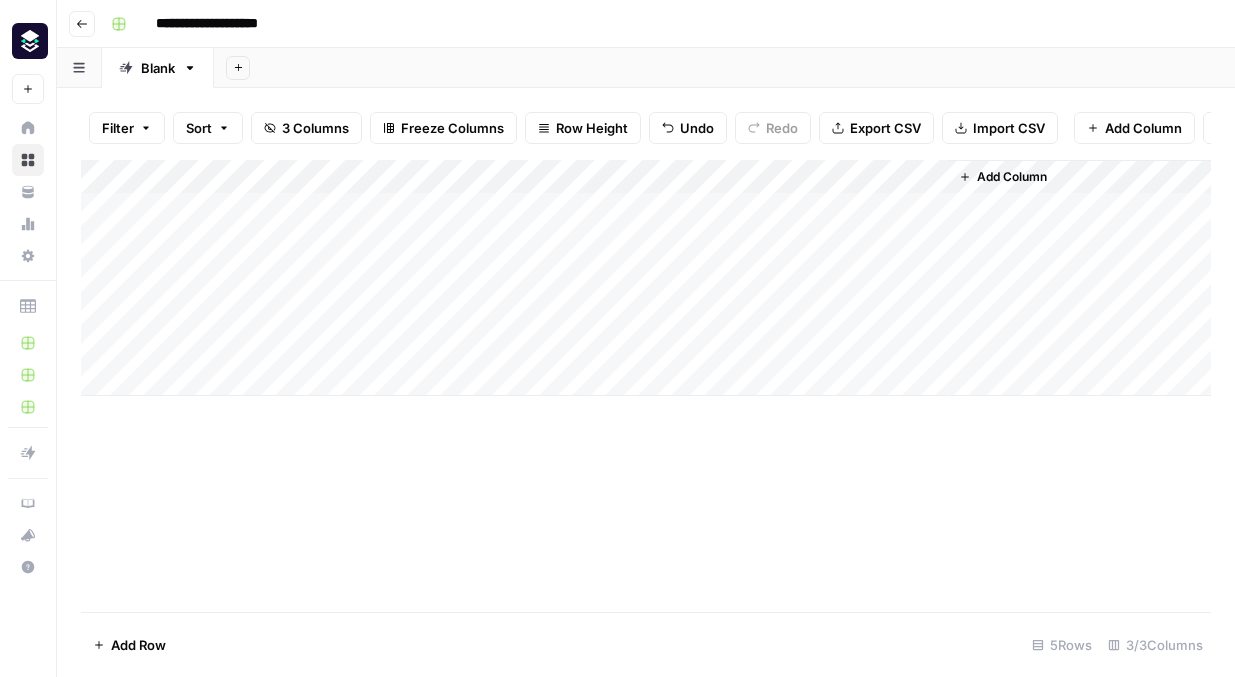 click on "Add Column" at bounding box center (646, 278) 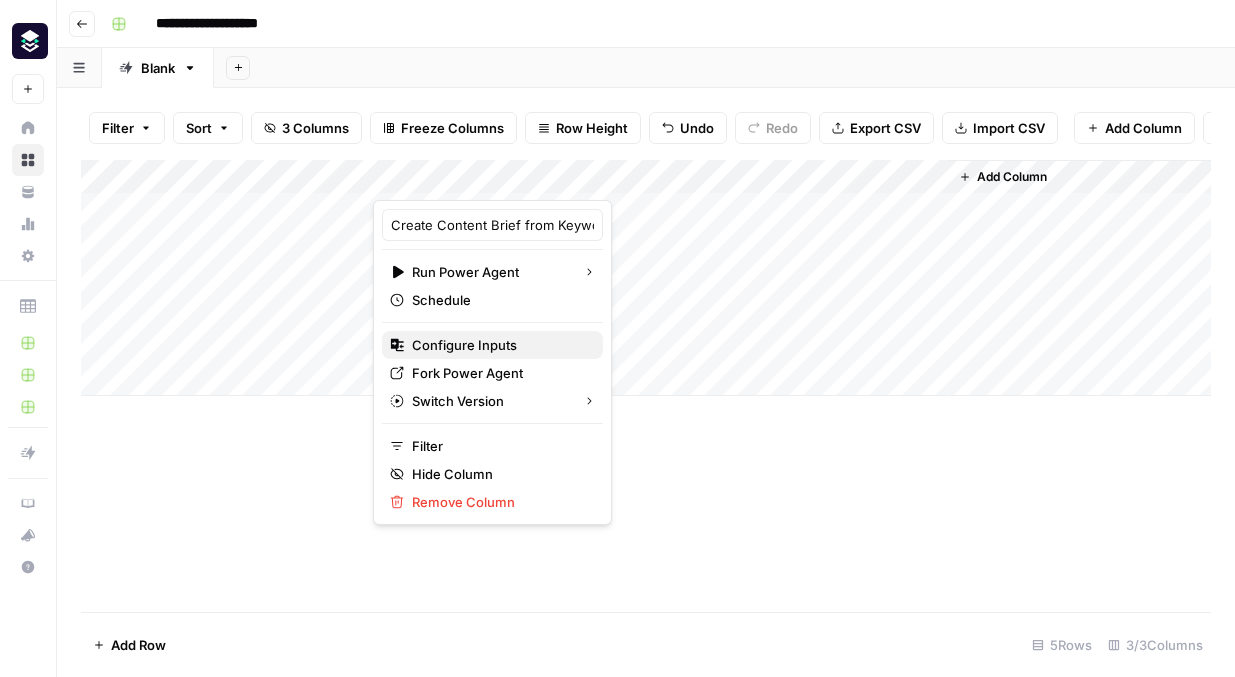 click on "Configure Inputs" at bounding box center [499, 345] 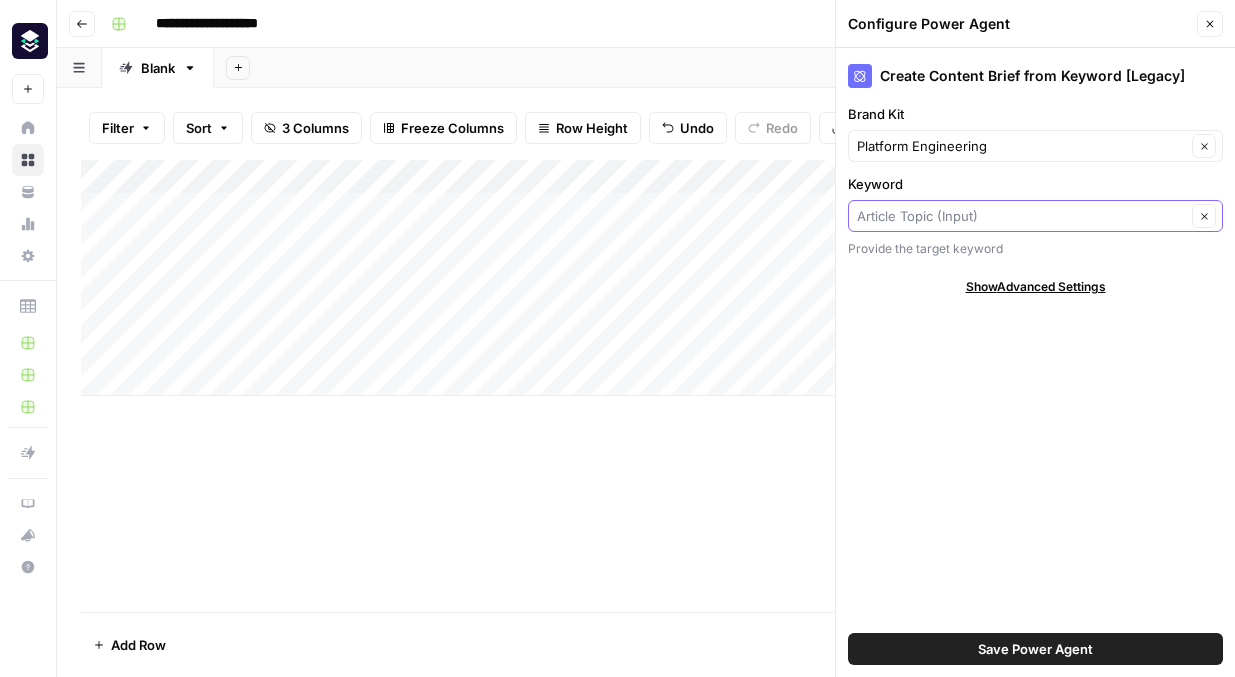 click on "Keyword" at bounding box center [1021, 216] 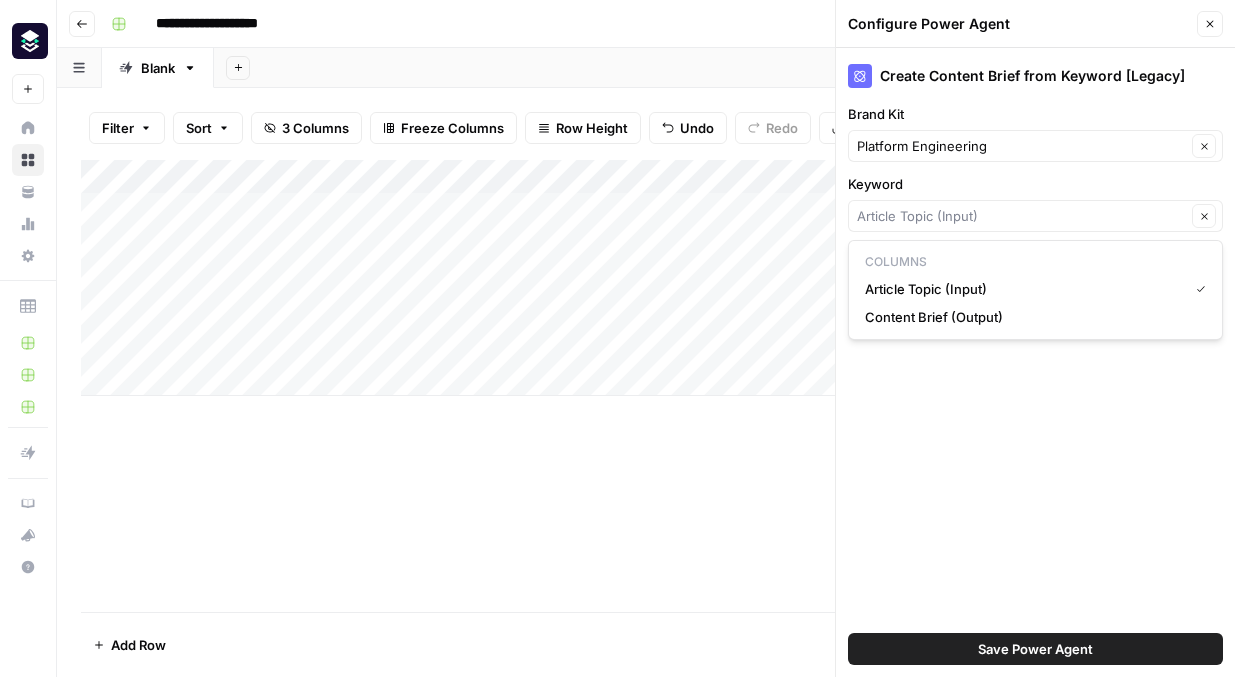 type on "Article Topic (Input)" 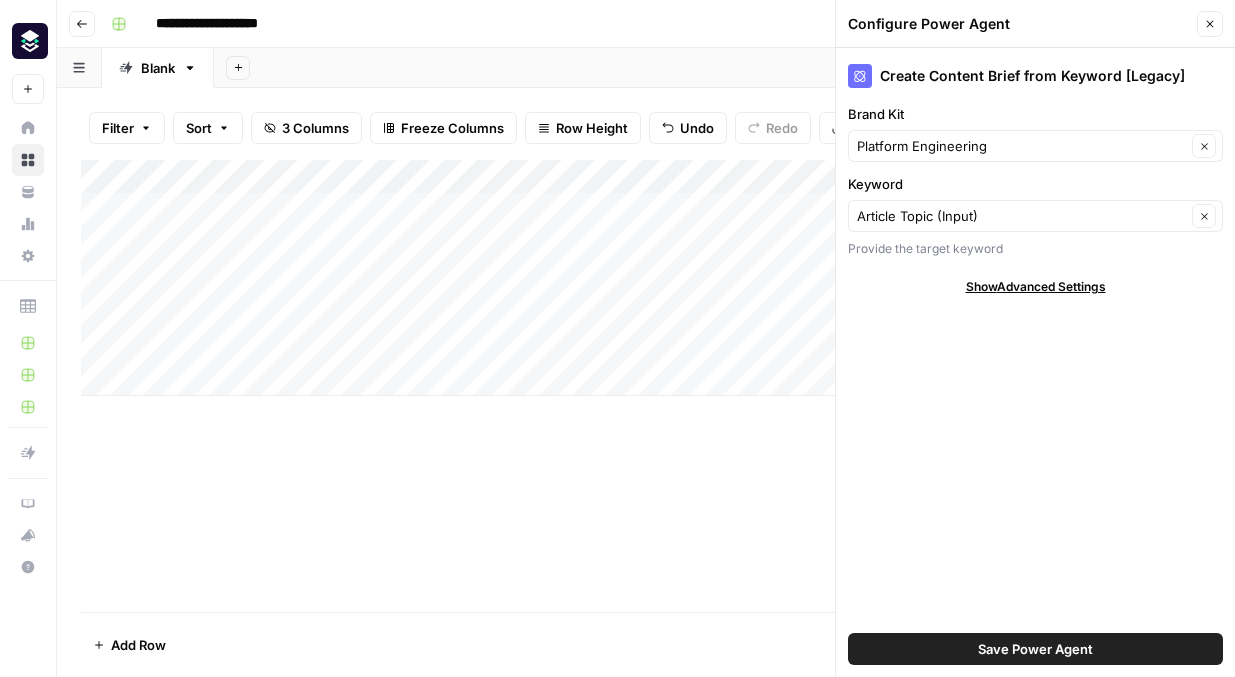 click on "Configure Power Agent" at bounding box center [1019, 24] 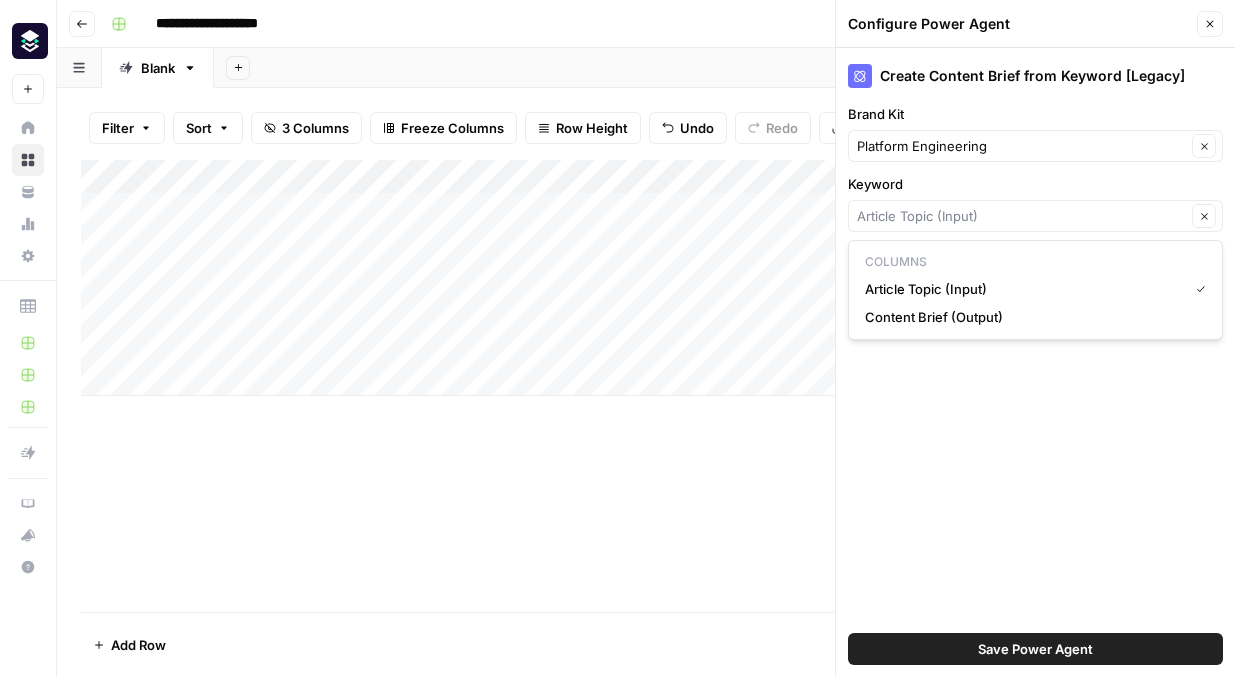 type on "Article Topic (Input)" 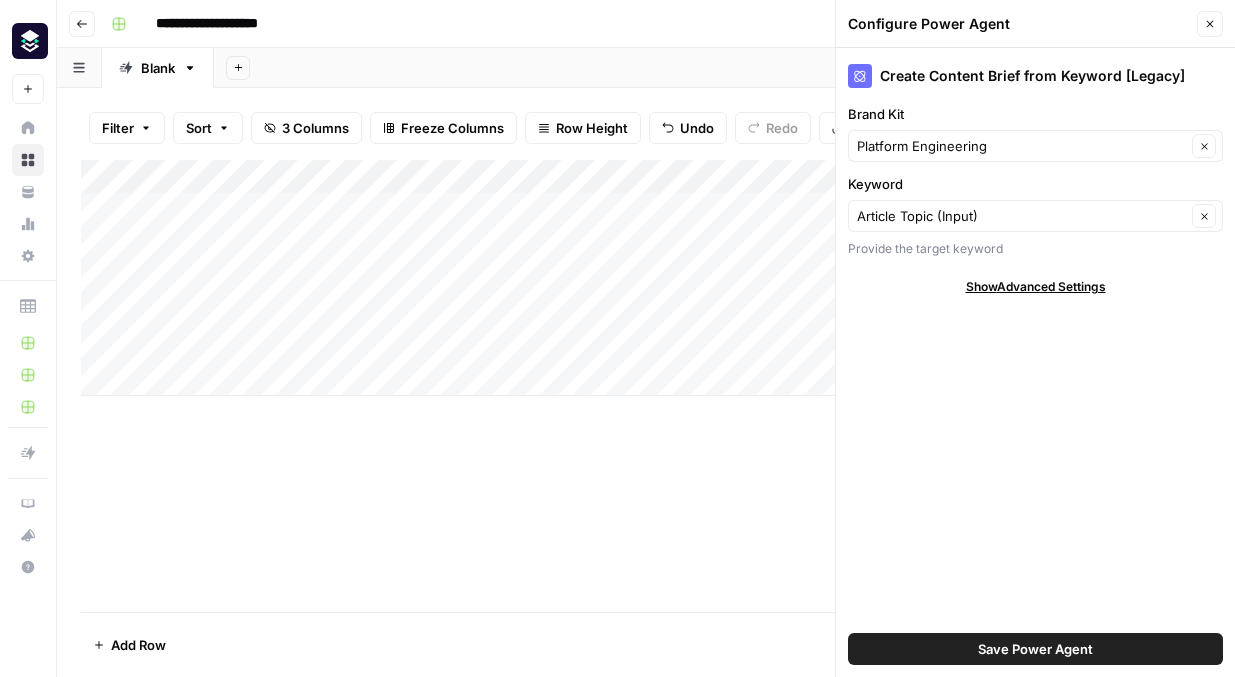 click on "Add Column" at bounding box center [646, 386] 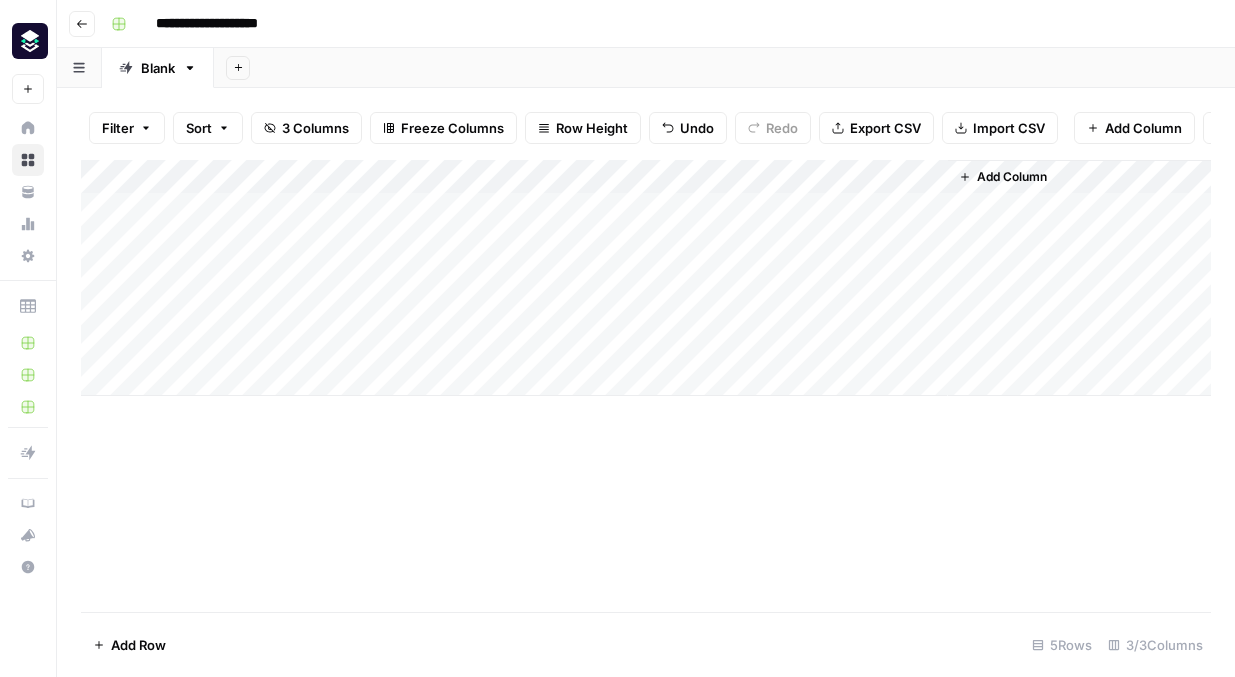 click on "Add Column" at bounding box center [646, 278] 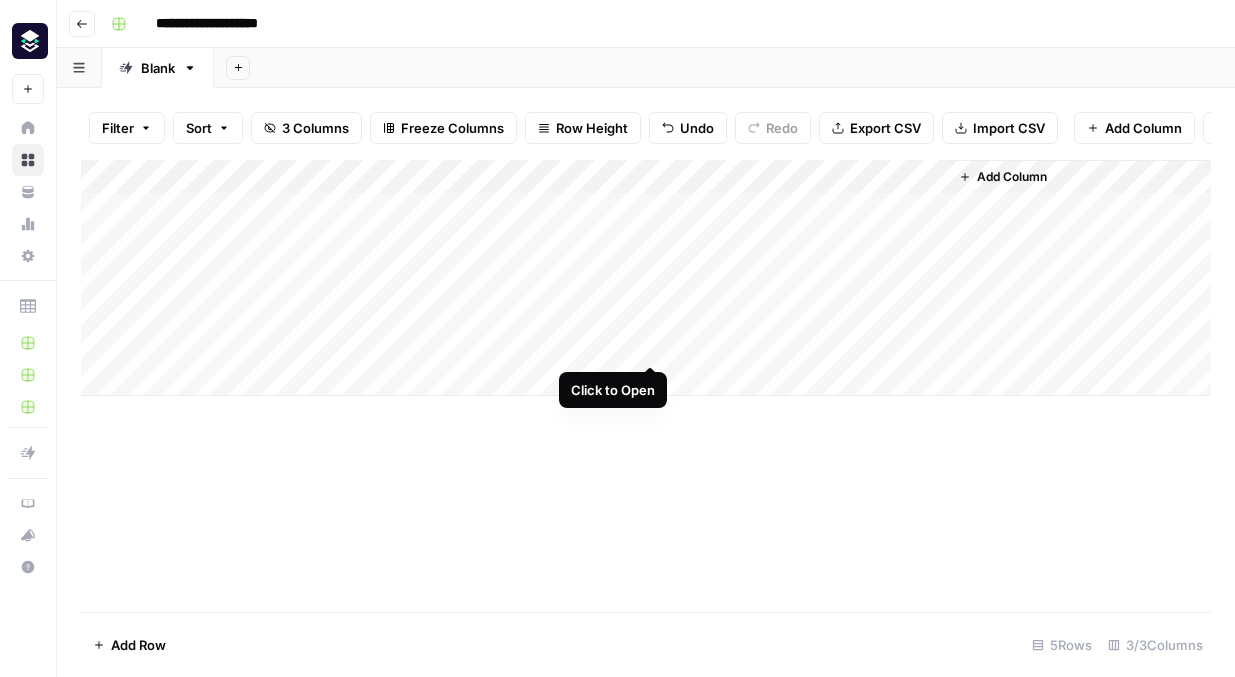 click on "Add Column" at bounding box center [646, 278] 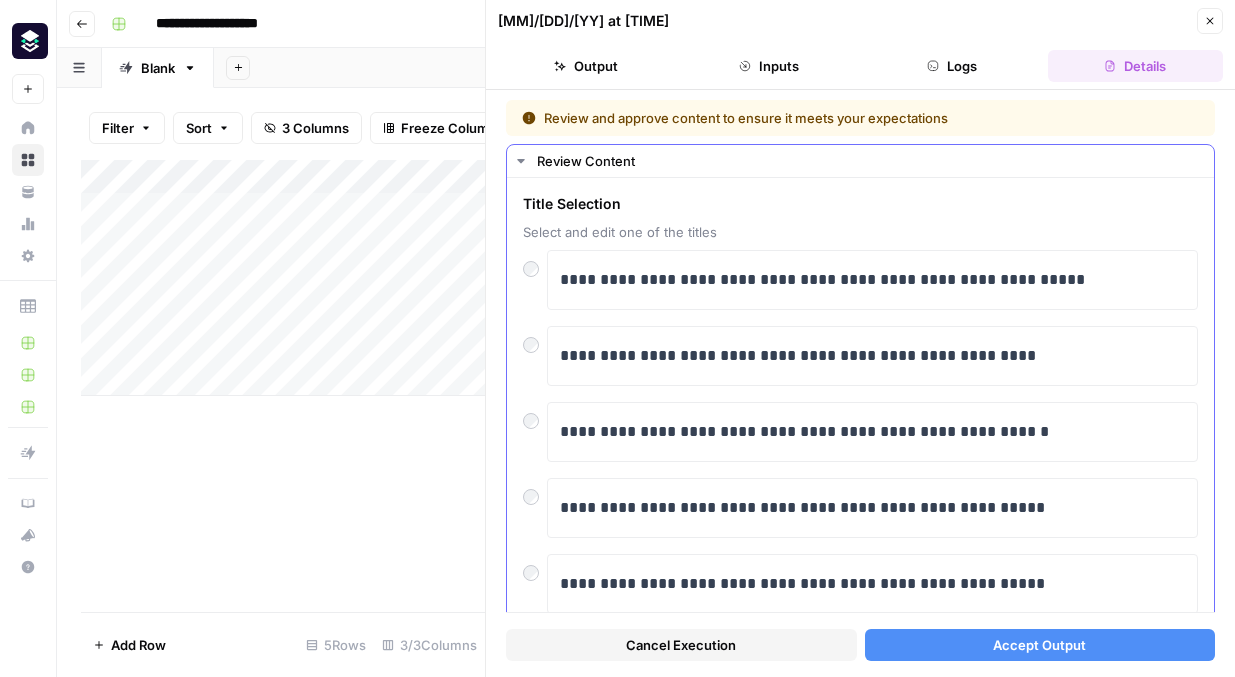 scroll, scrollTop: 27, scrollLeft: 0, axis: vertical 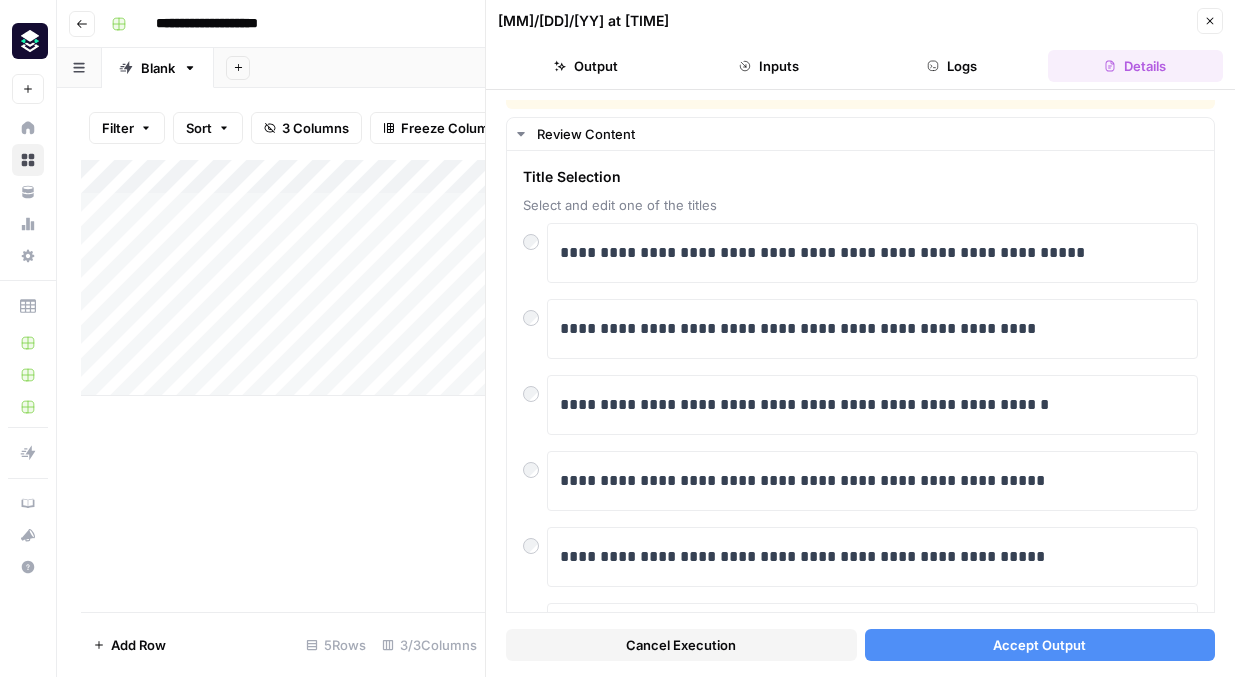 click on "Accept Output" at bounding box center (1039, 645) 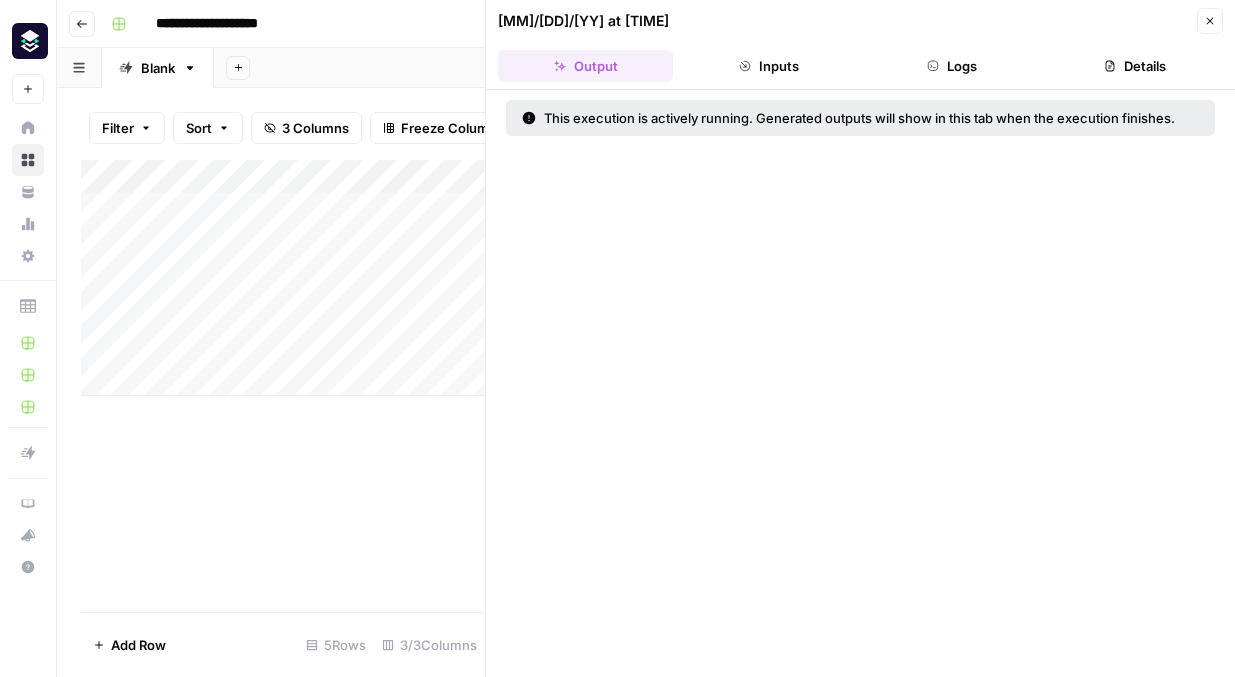 click on "Inputs" at bounding box center [768, 66] 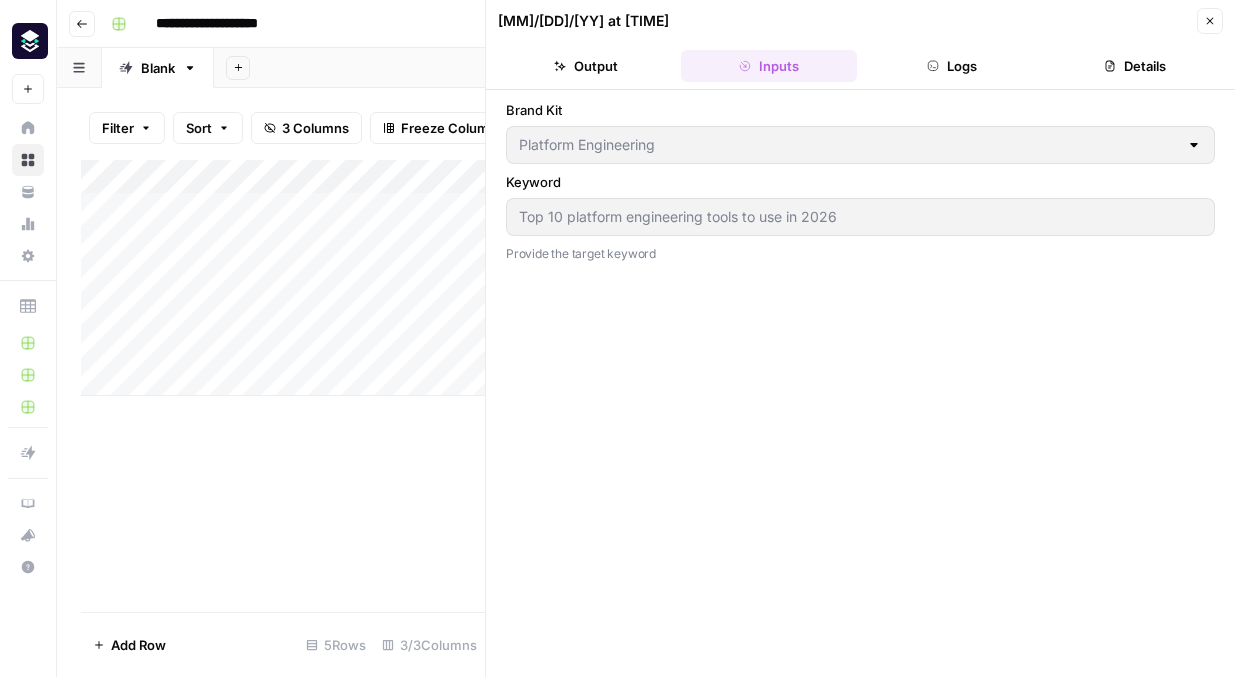 click on "Logs" at bounding box center (952, 66) 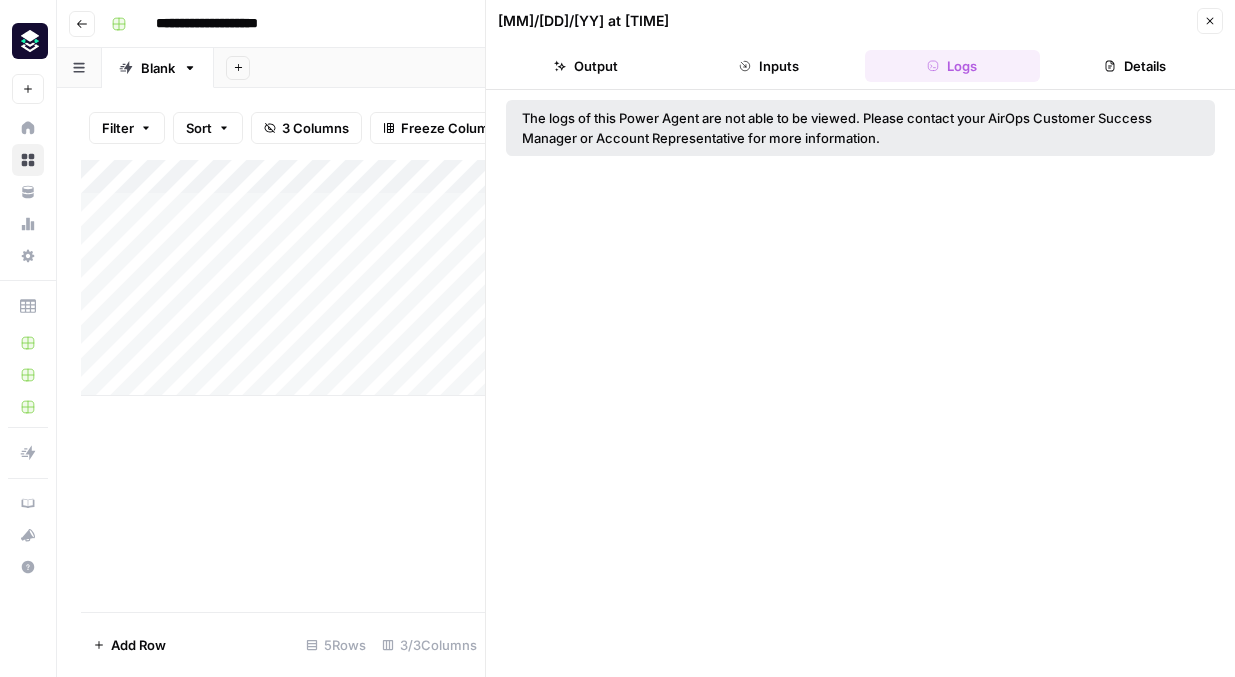 click on "Details" at bounding box center (1135, 66) 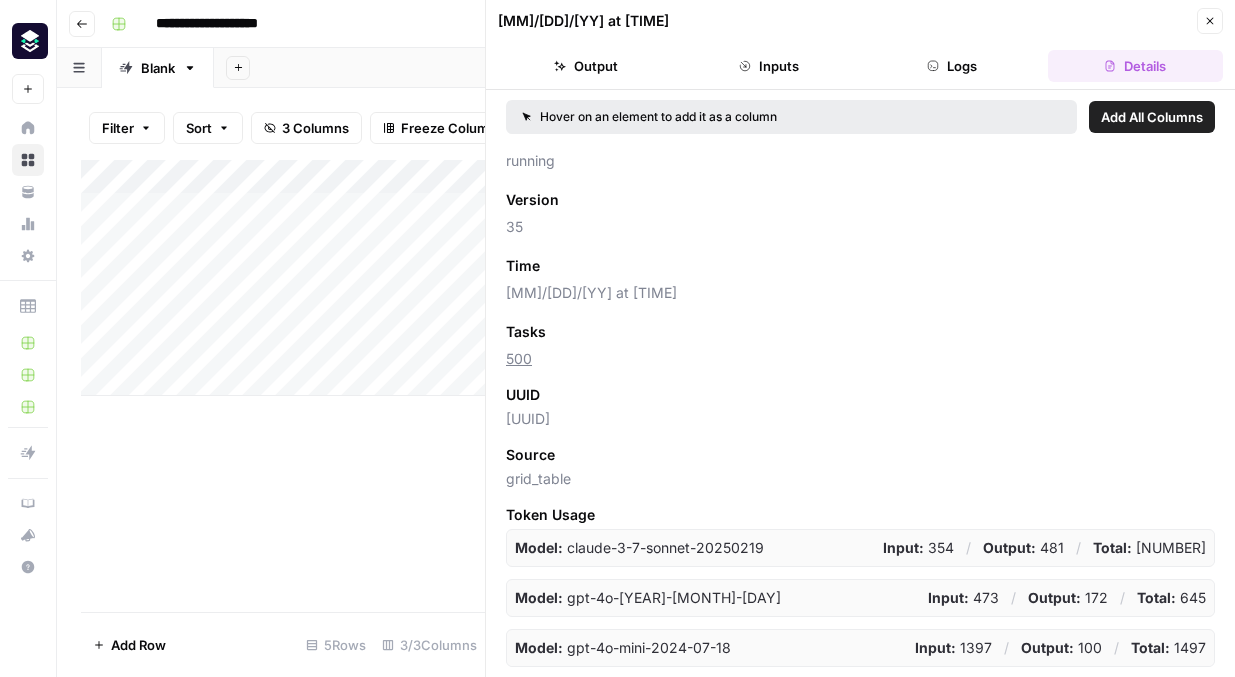 scroll, scrollTop: 0, scrollLeft: 0, axis: both 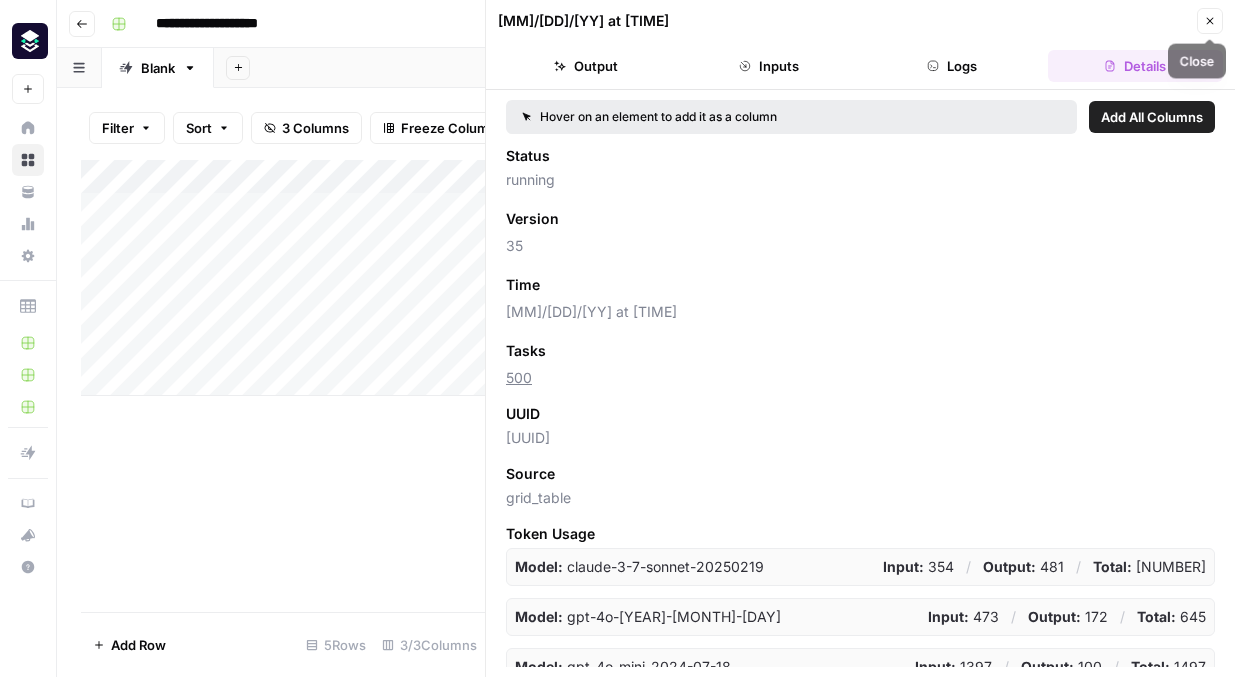 click 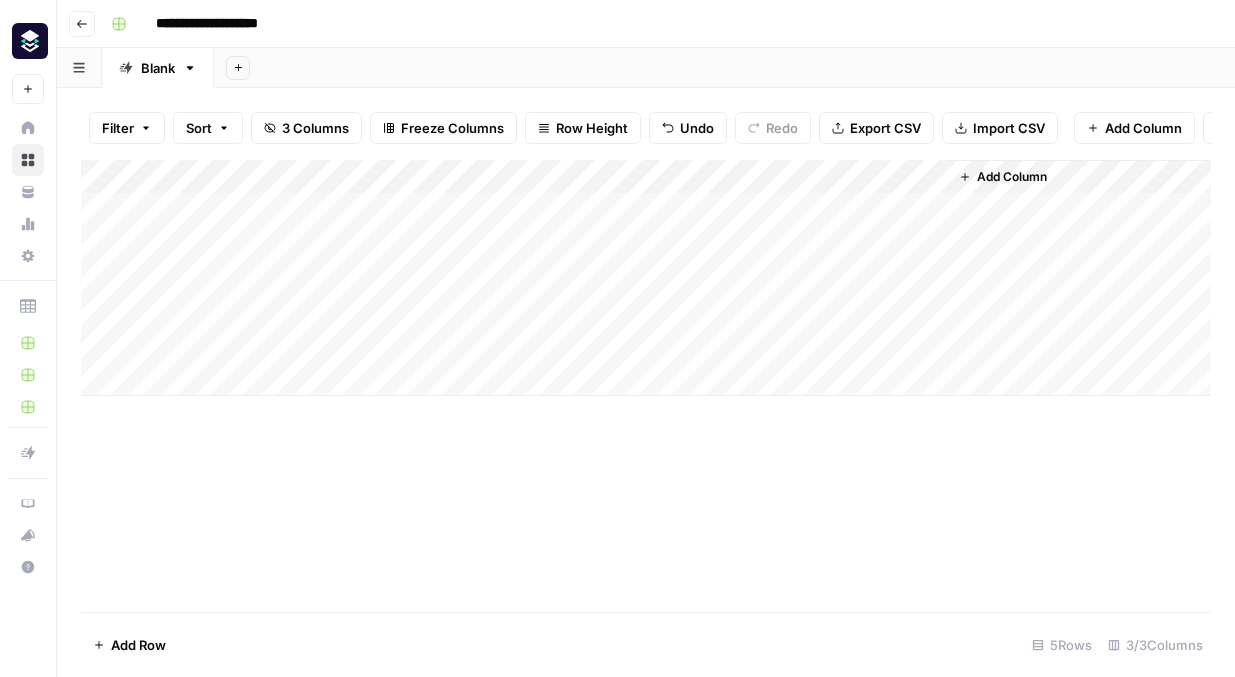 click on "Add Column" at bounding box center [646, 278] 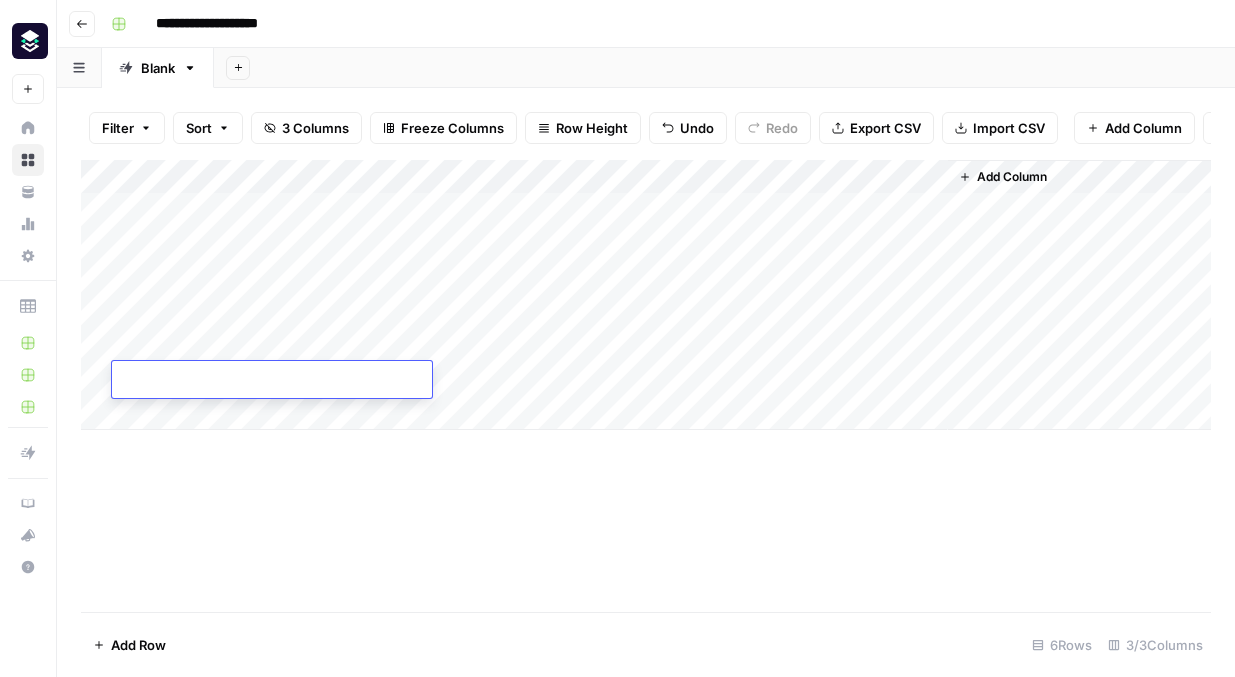 click at bounding box center [272, 381] 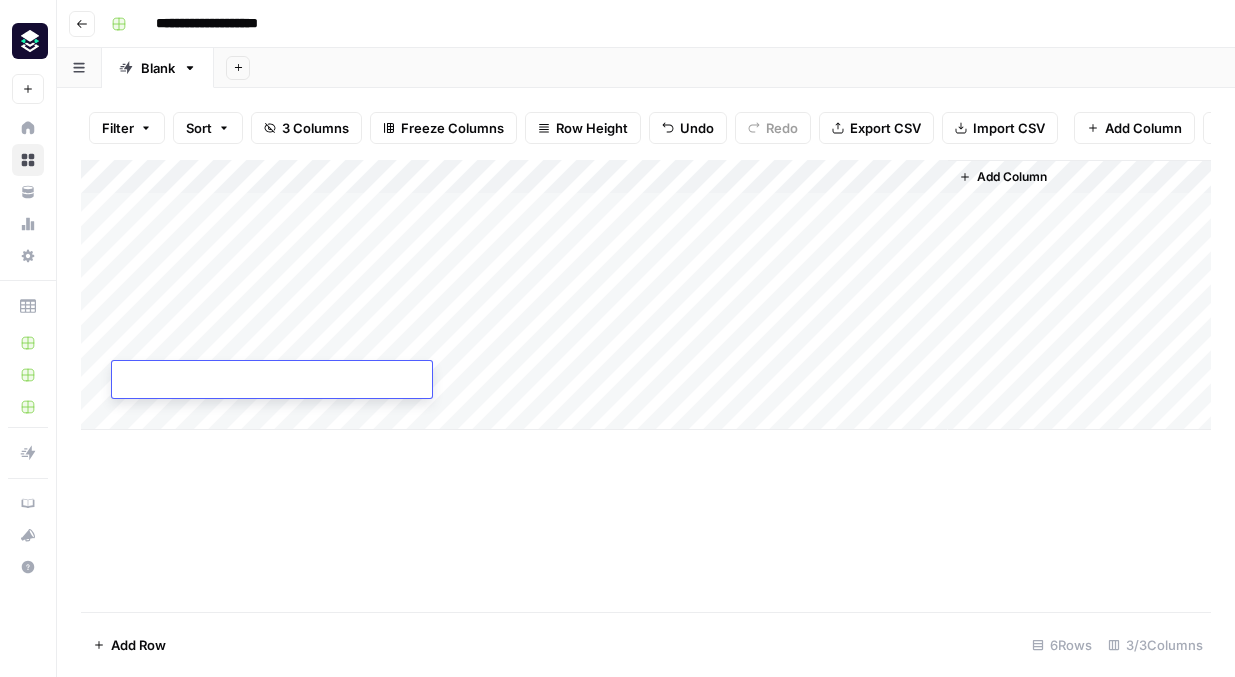 click on "Add Column" at bounding box center (646, 386) 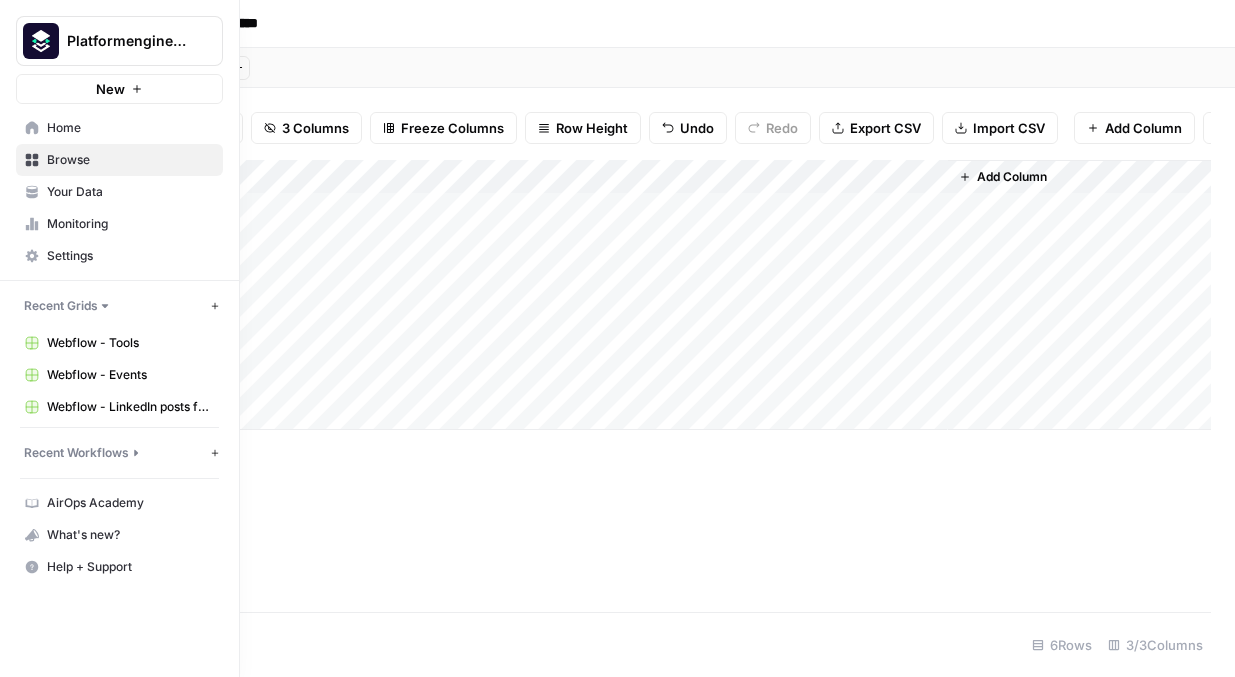 click on "Browse" at bounding box center (130, 160) 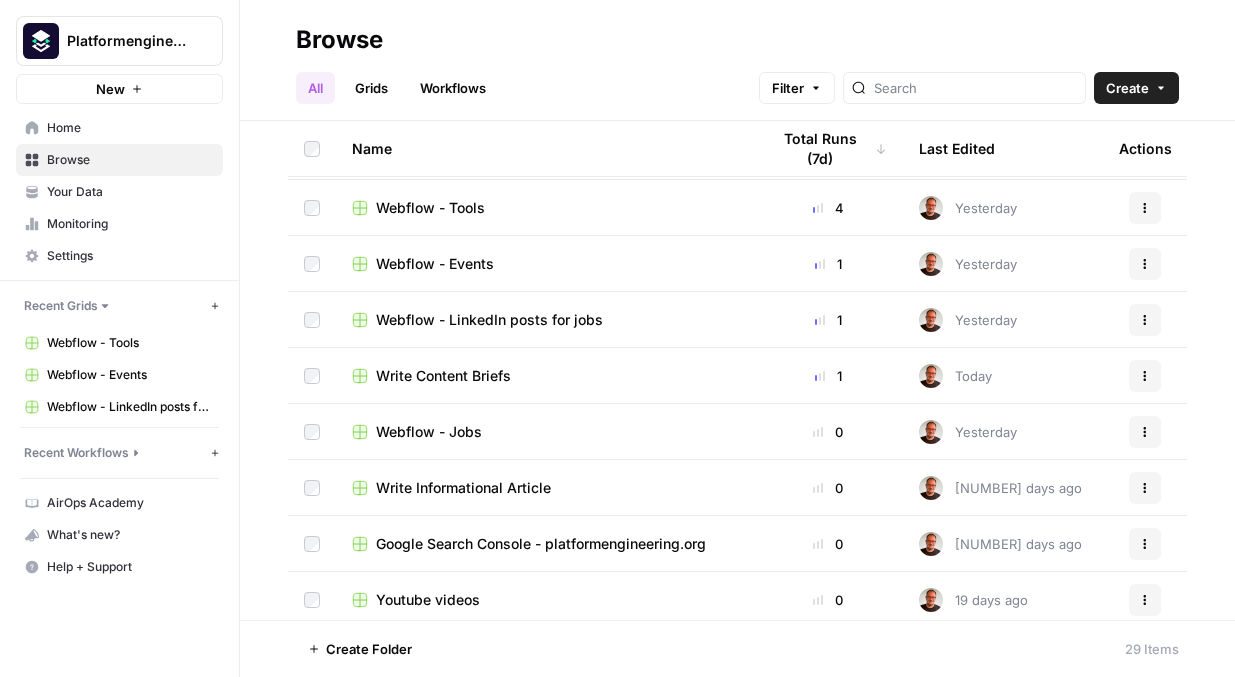 scroll, scrollTop: 82, scrollLeft: 0, axis: vertical 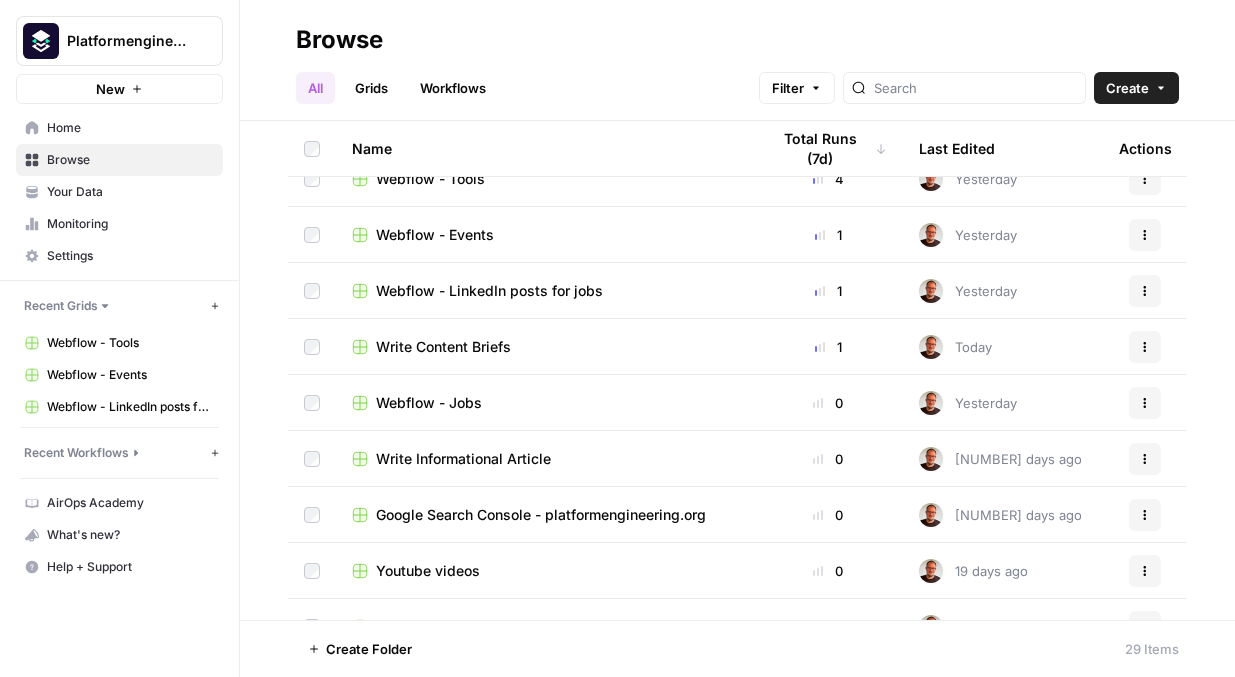 click on "Google Search Console - platformengineering.org" at bounding box center (541, 515) 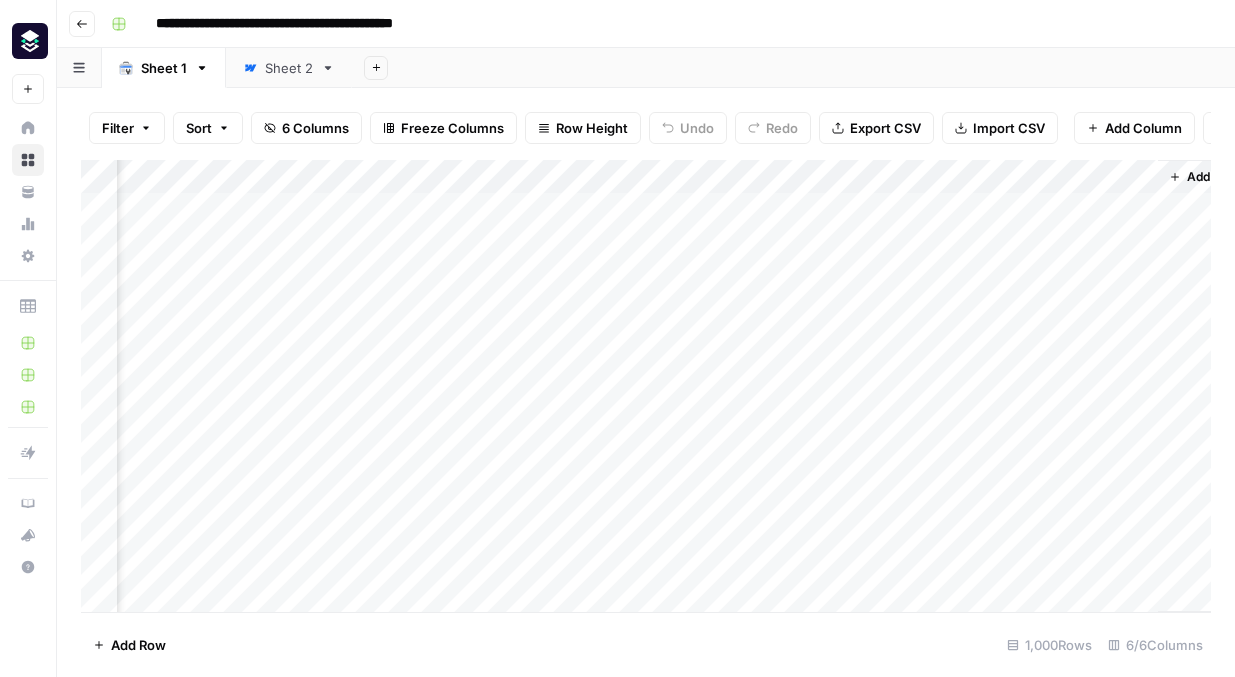 scroll, scrollTop: 0, scrollLeft: 301, axis: horizontal 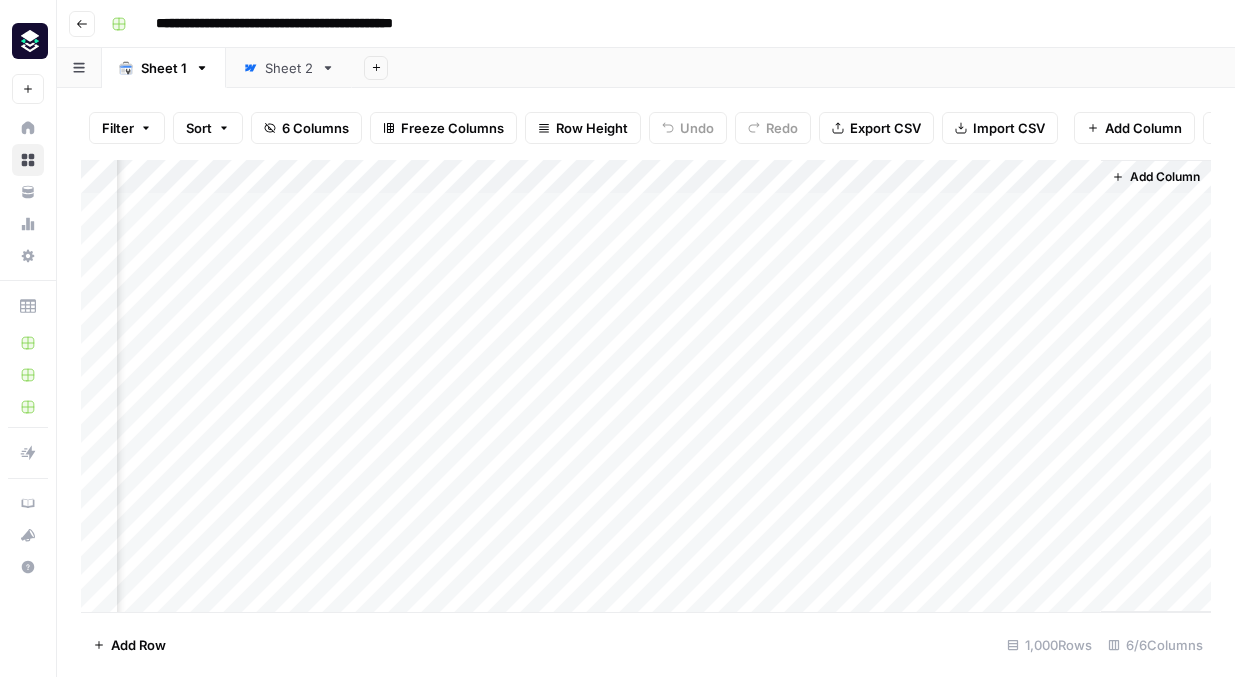 click on "Add Column" at bounding box center (1156, 177) 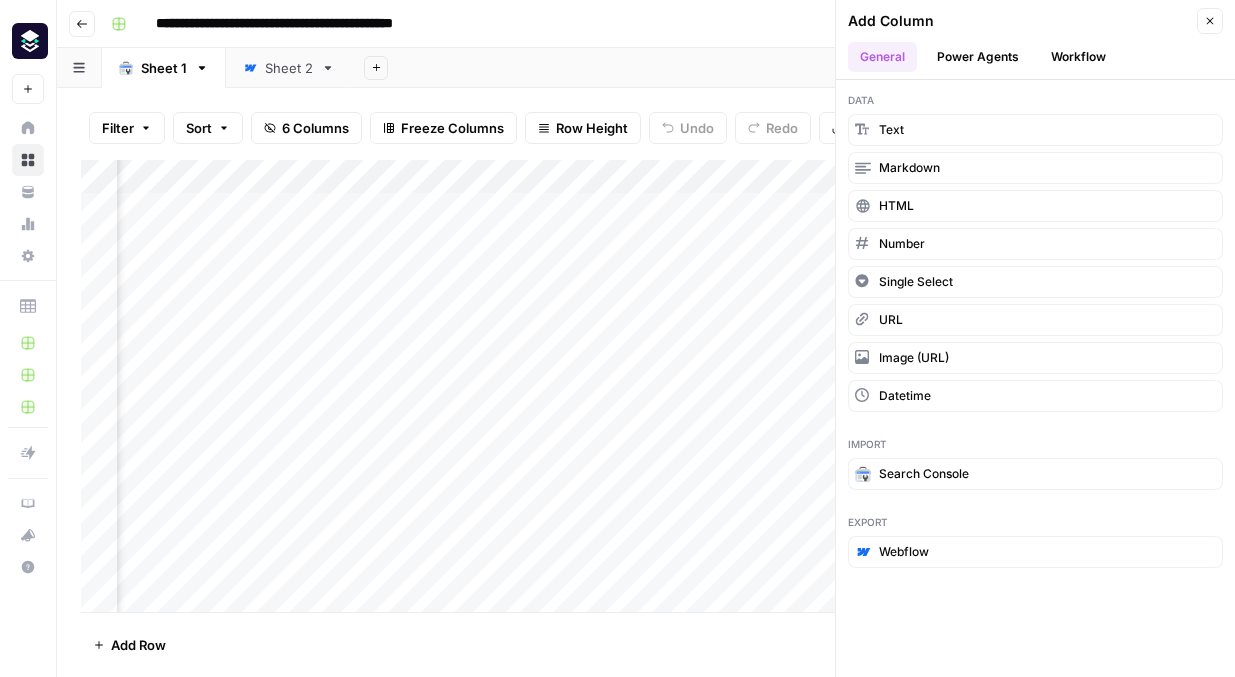 click on "Add Column Close General Power Agents Workflow" at bounding box center [1035, 40] 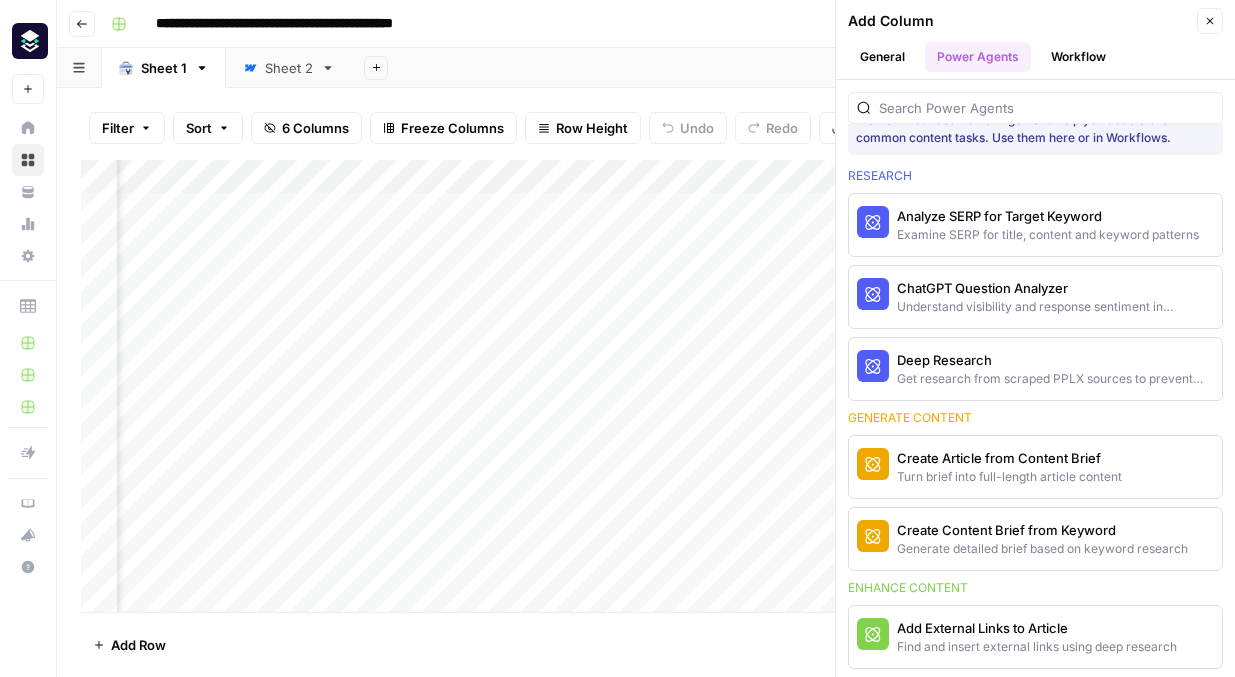 scroll, scrollTop: 43, scrollLeft: 0, axis: vertical 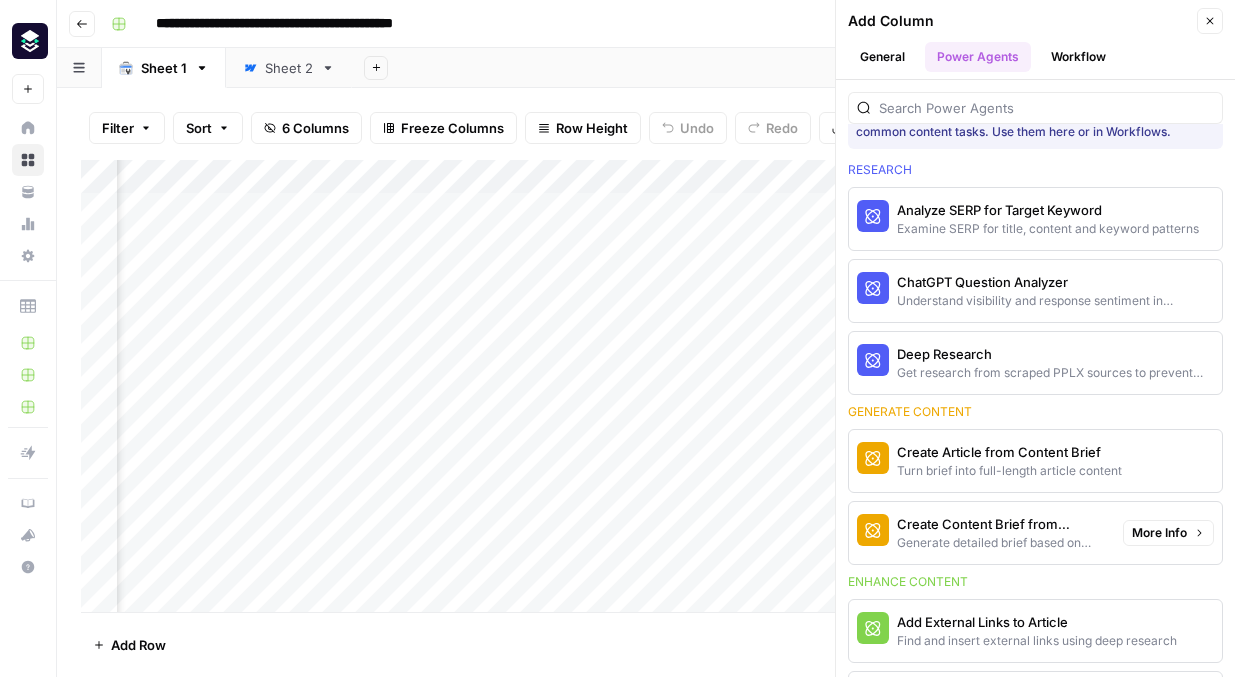 click on "Generate detailed brief based on keyword research" at bounding box center (1002, 543) 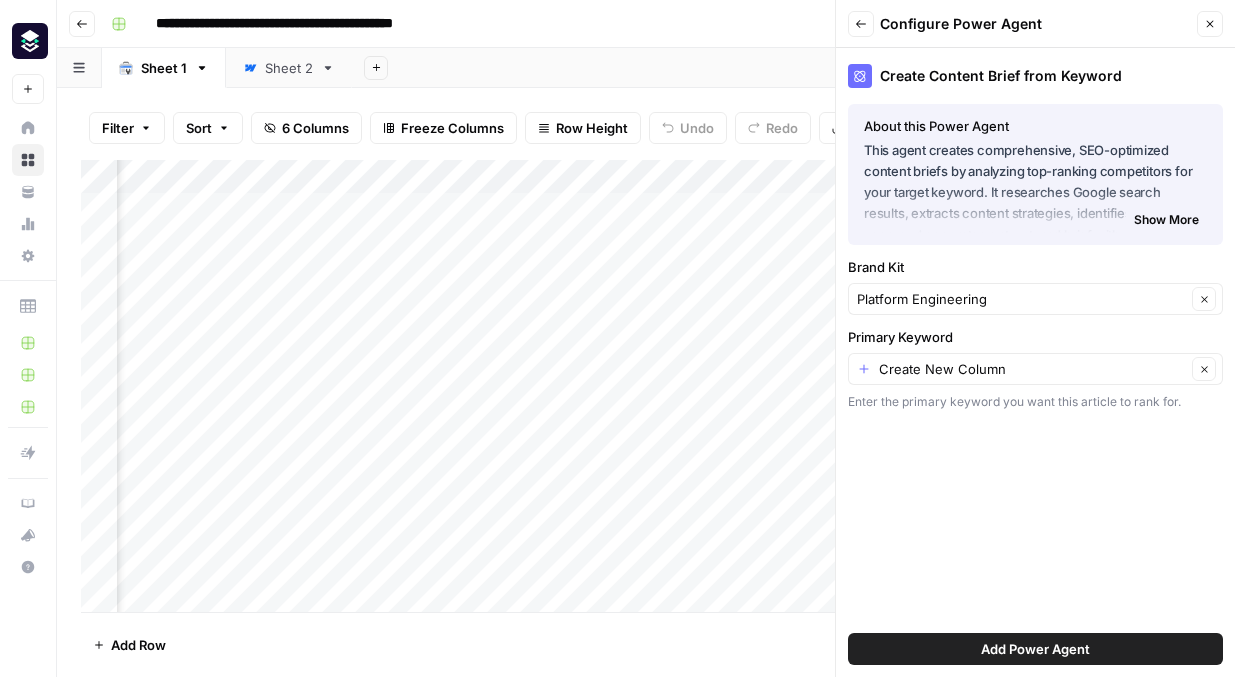 scroll, scrollTop: 0, scrollLeft: 0, axis: both 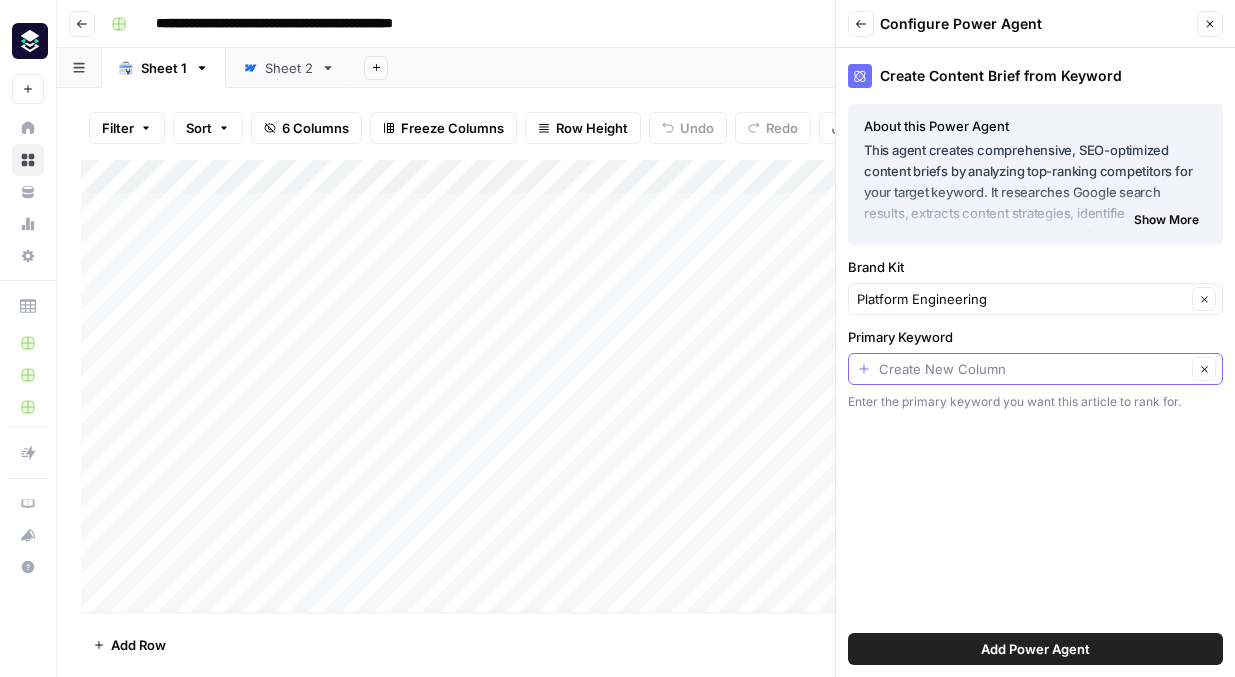 click on "Primary Keyword" at bounding box center [1032, 369] 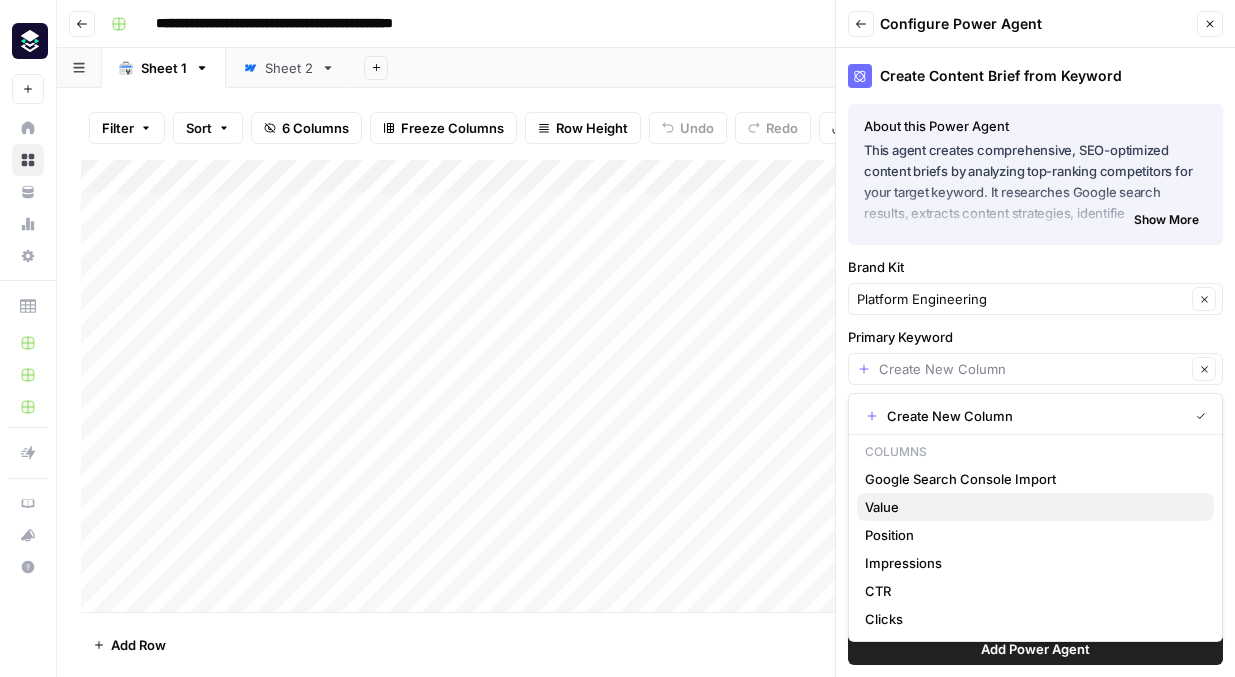 click on "Value" at bounding box center (1031, 507) 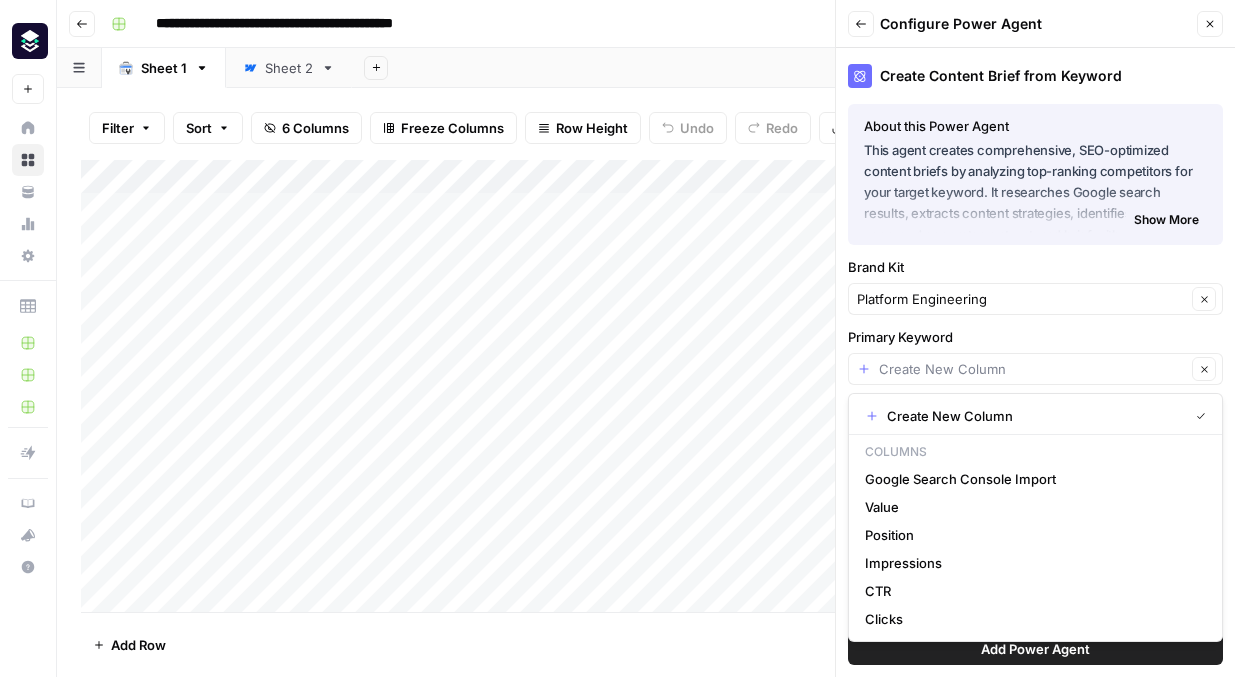 type on "Value" 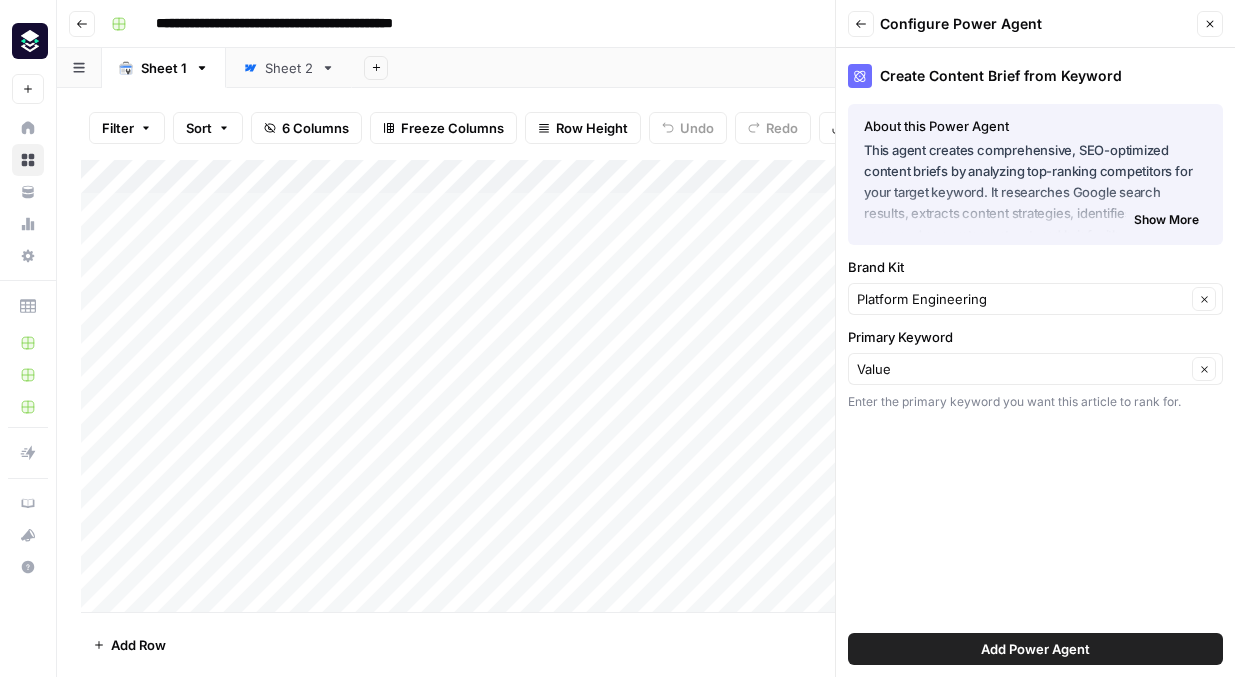 click on "Add Power Agent" at bounding box center (1035, 649) 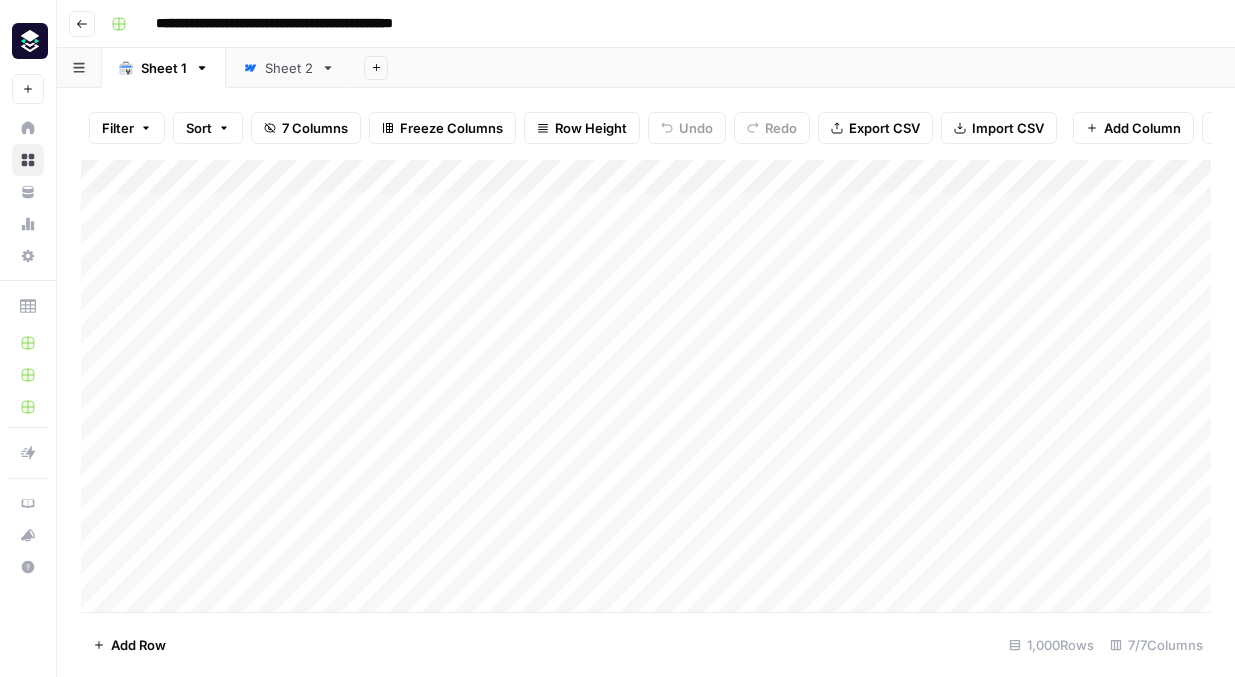 scroll, scrollTop: 0, scrollLeft: 0, axis: both 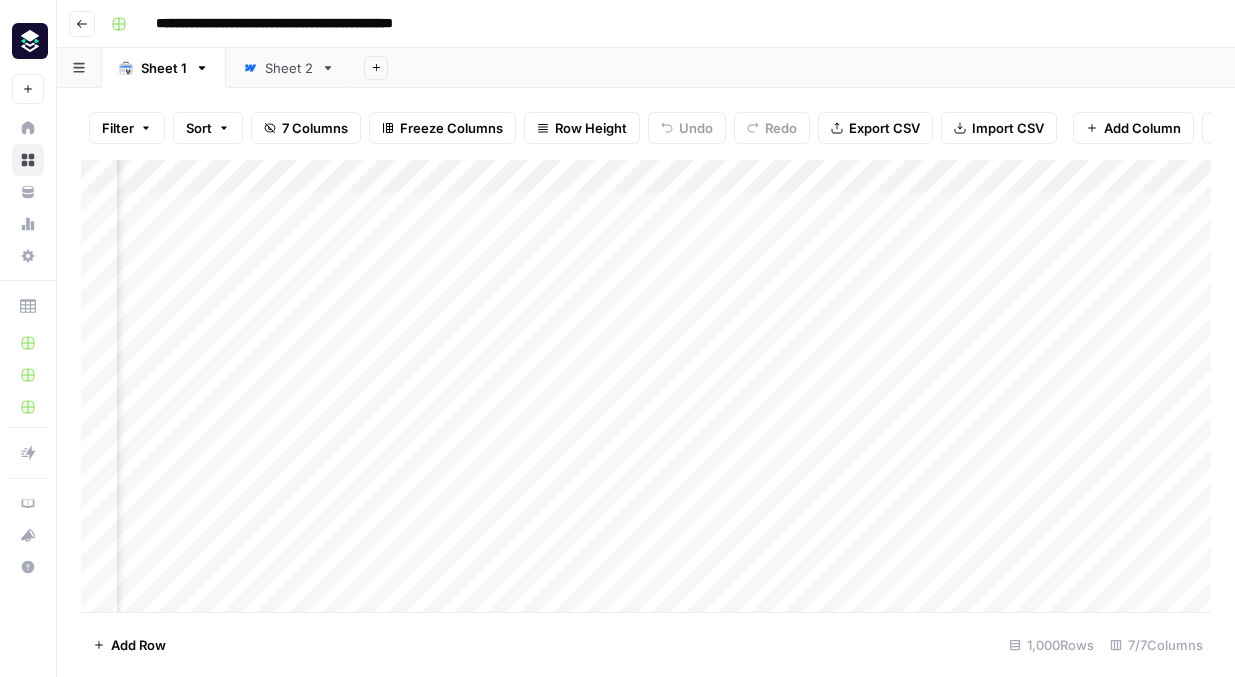 drag, startPoint x: 1053, startPoint y: 173, endPoint x: 741, endPoint y: 184, distance: 312.19385 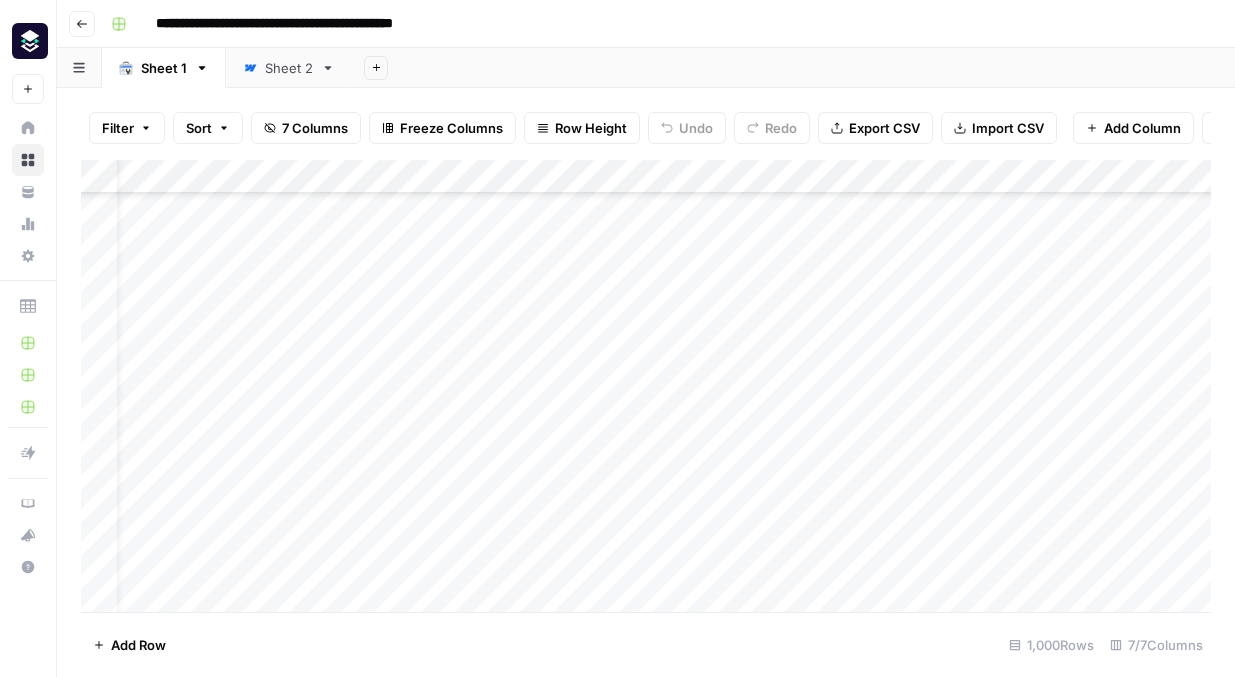 scroll, scrollTop: 1982, scrollLeft: 47, axis: both 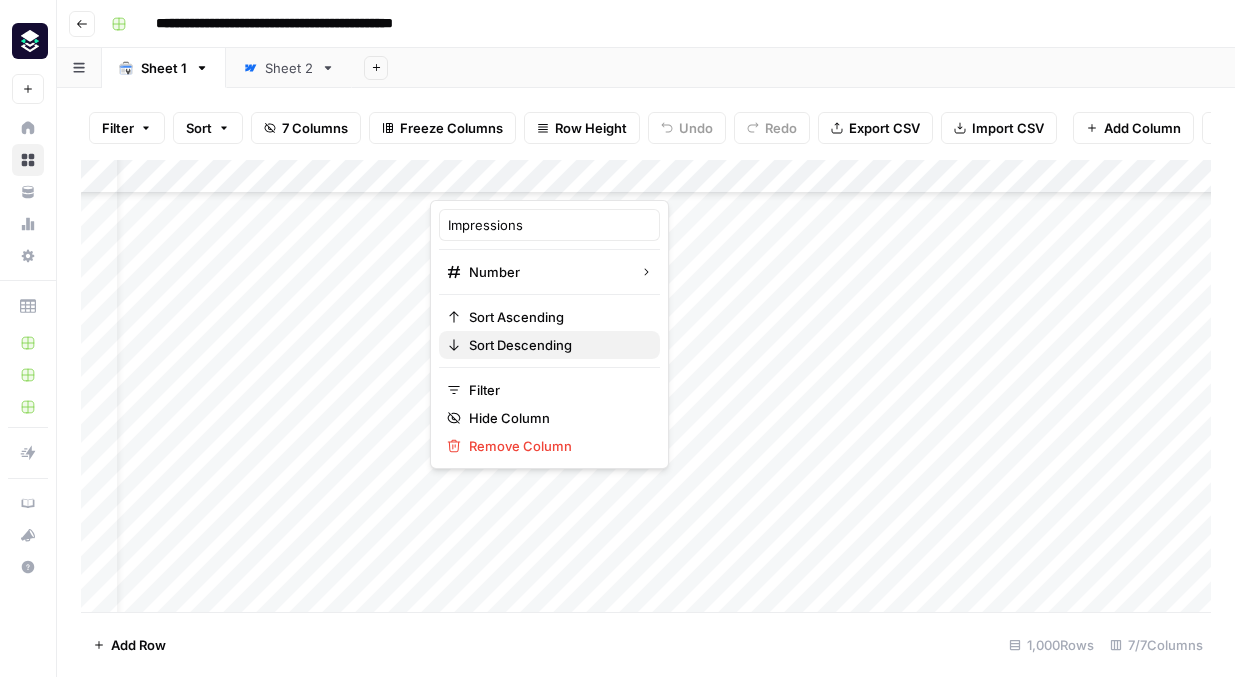 click on "Sort Descending" at bounding box center [556, 345] 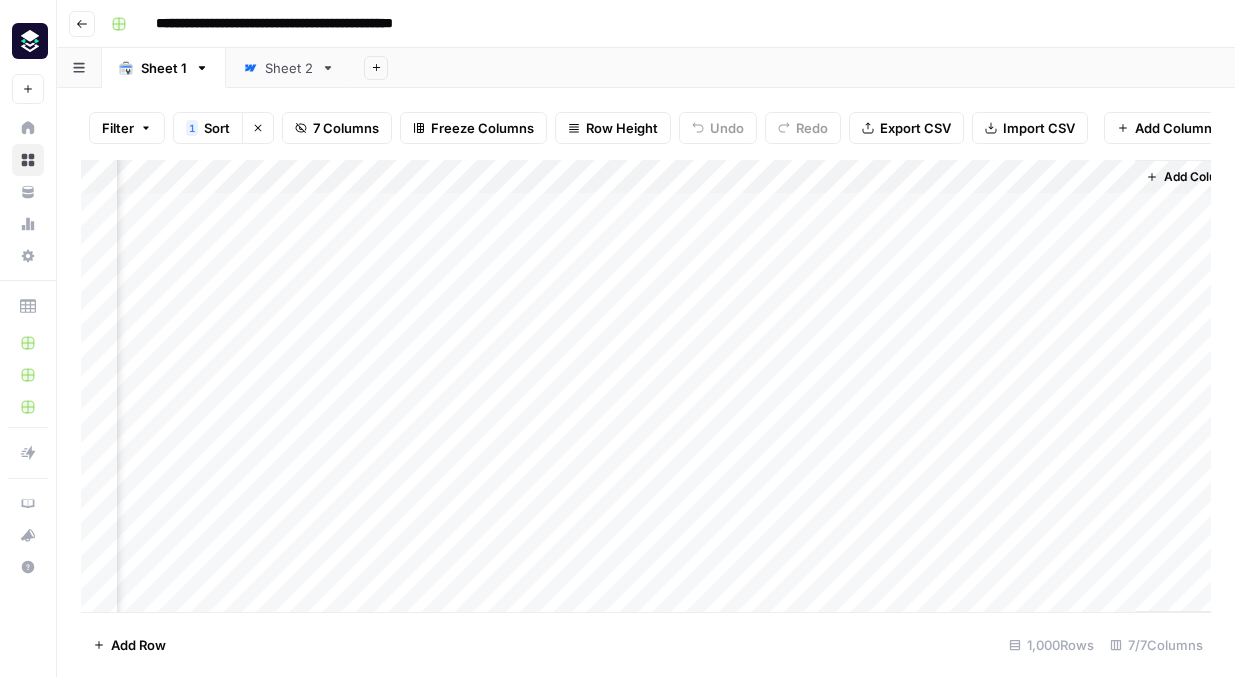 scroll, scrollTop: 0, scrollLeft: 459, axis: horizontal 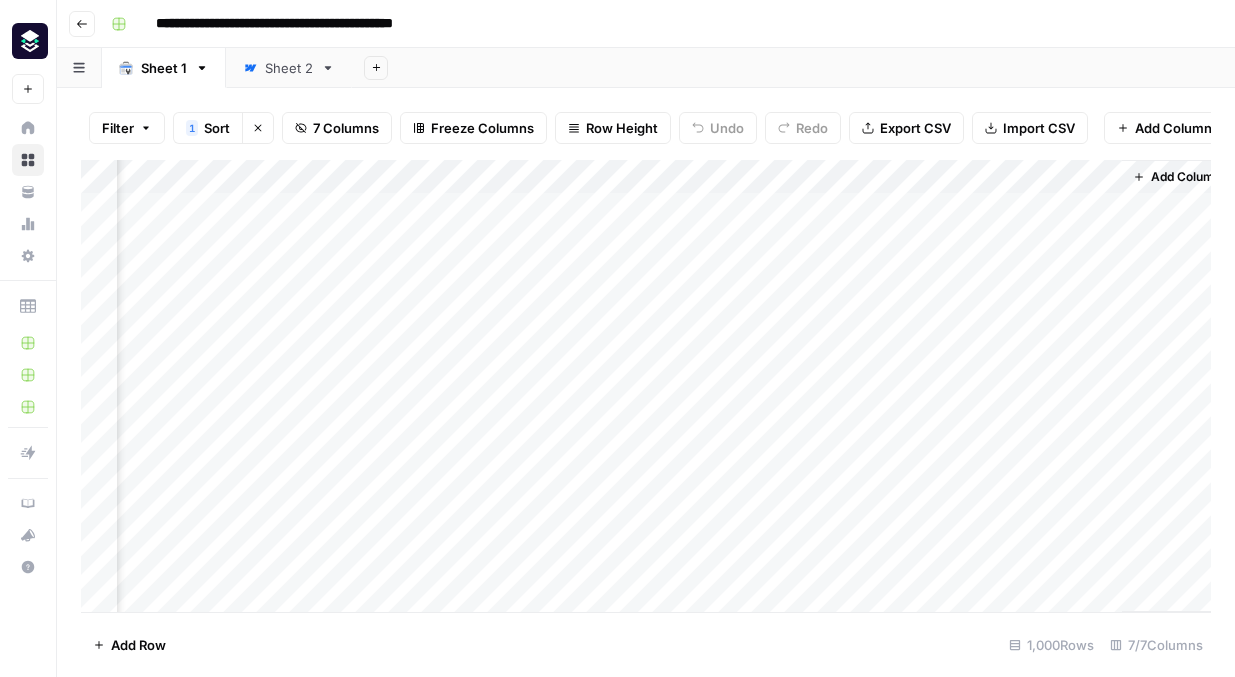 click on "Add Column" at bounding box center [646, 386] 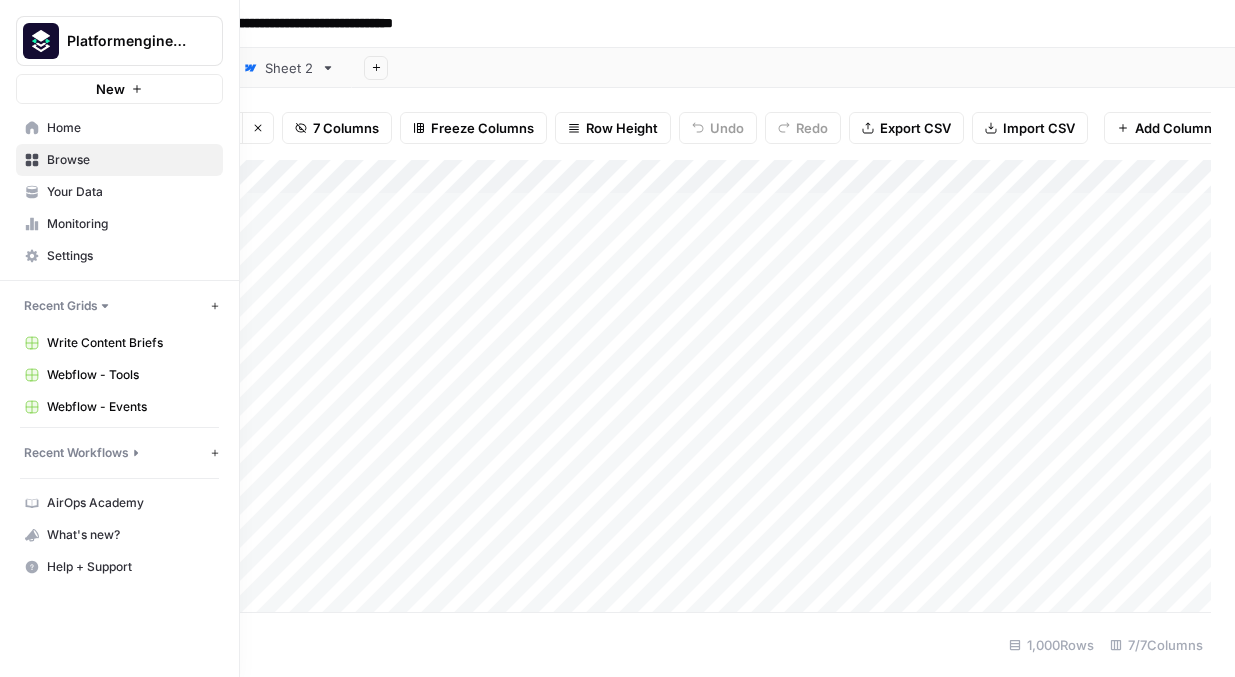 click on "Home" at bounding box center [130, 128] 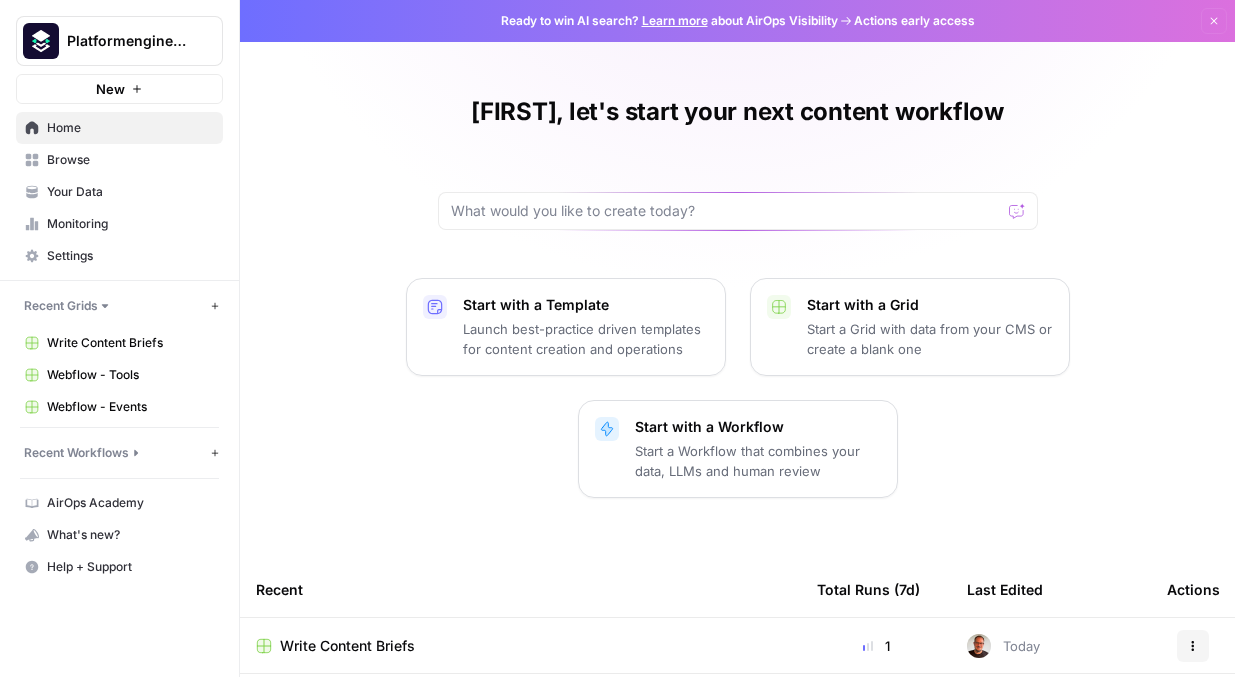 click on "Monitoring" at bounding box center [130, 224] 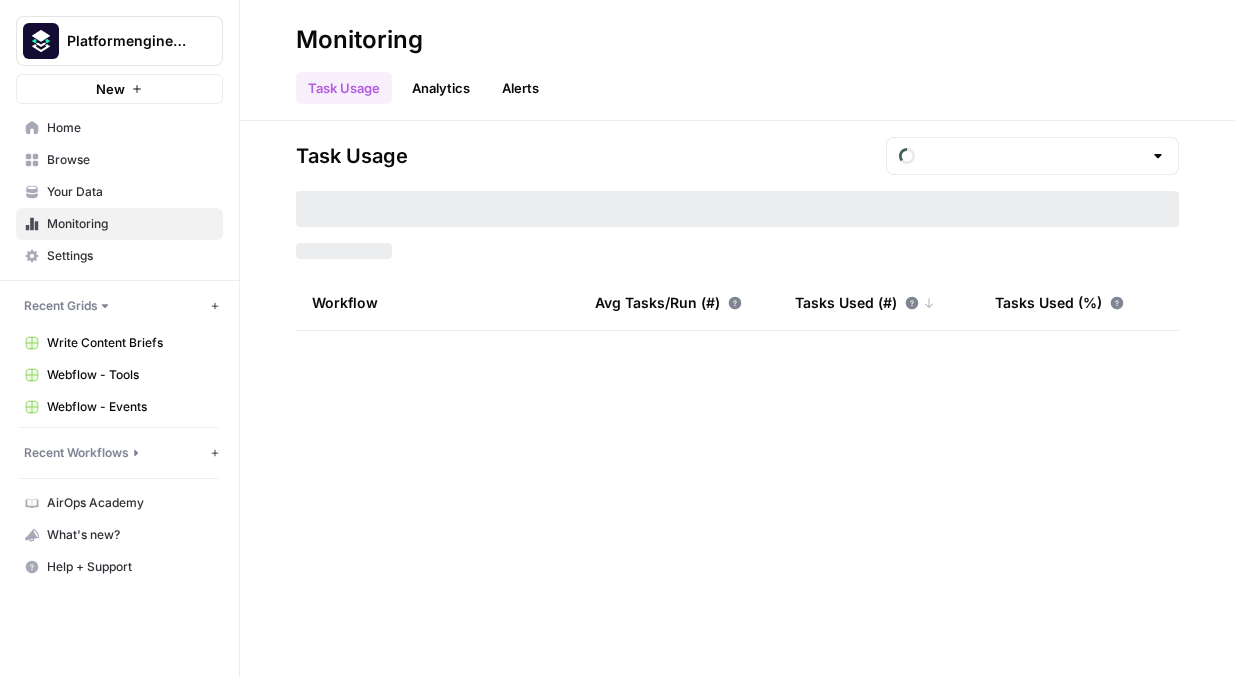 type on "August Included Tasks" 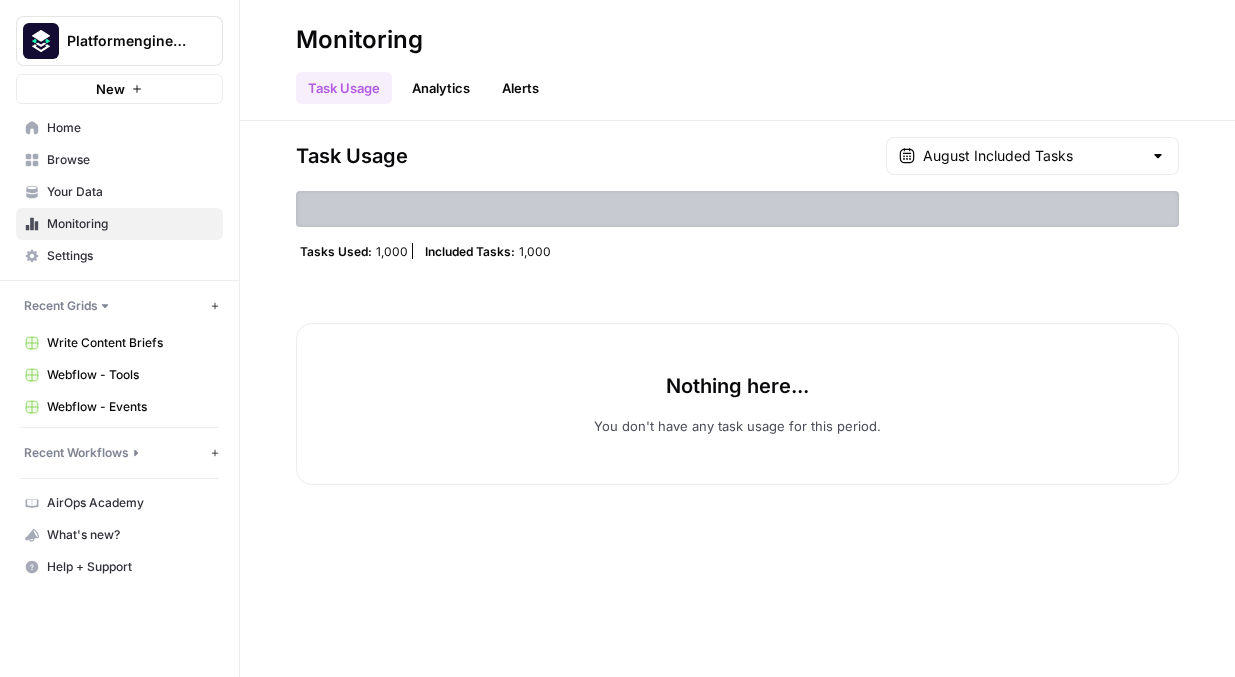 click at bounding box center [1158, 156] 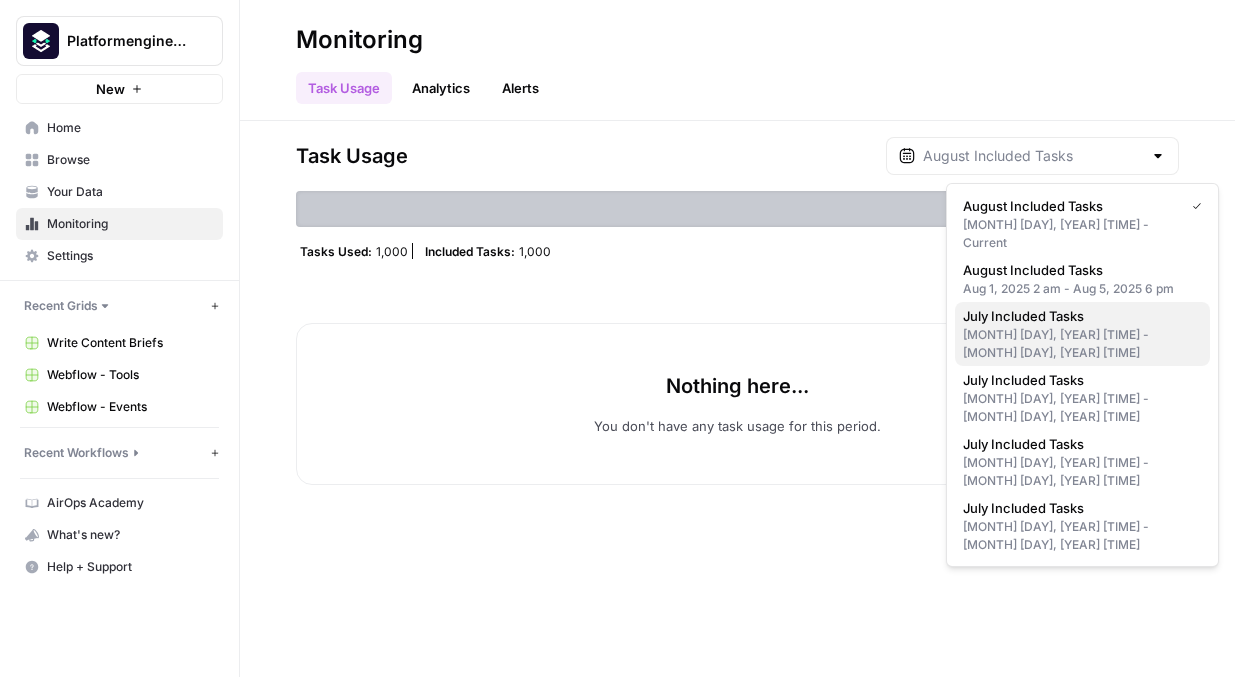 click on "[MONTH] [DAY], [YEAR] [TIME] - [MONTH] [DAY], [YEAR] [TIME]" at bounding box center (1082, 344) 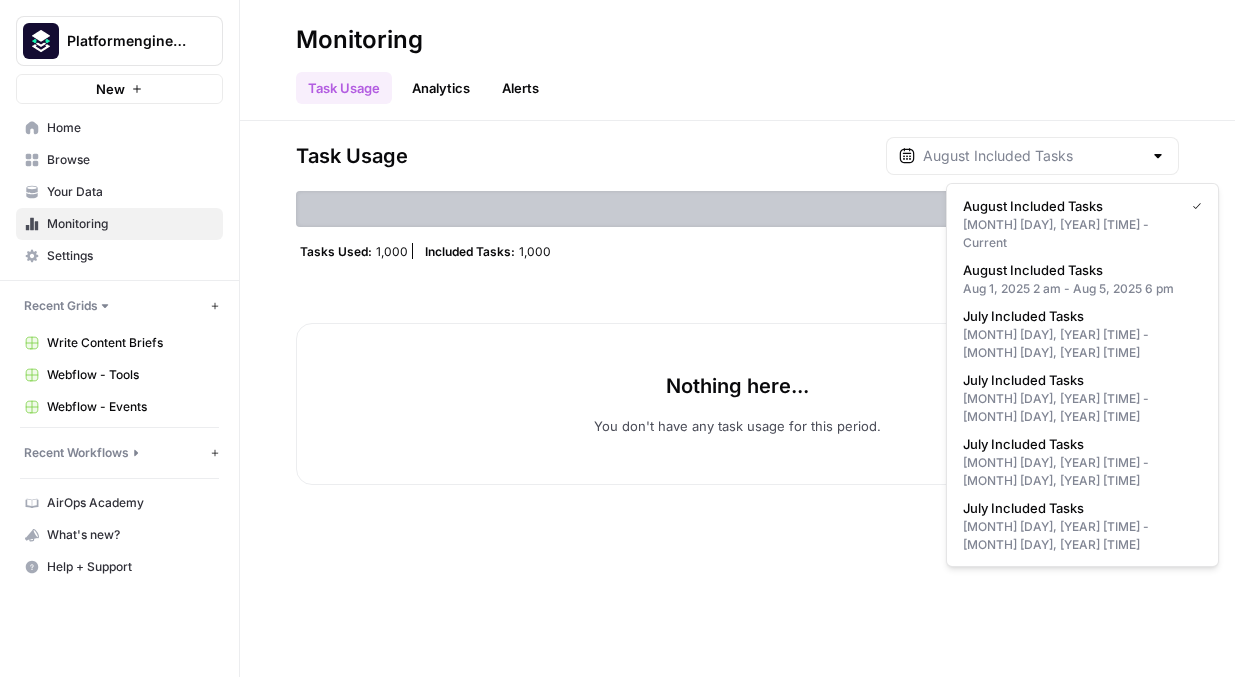 type on "July Included Tasks" 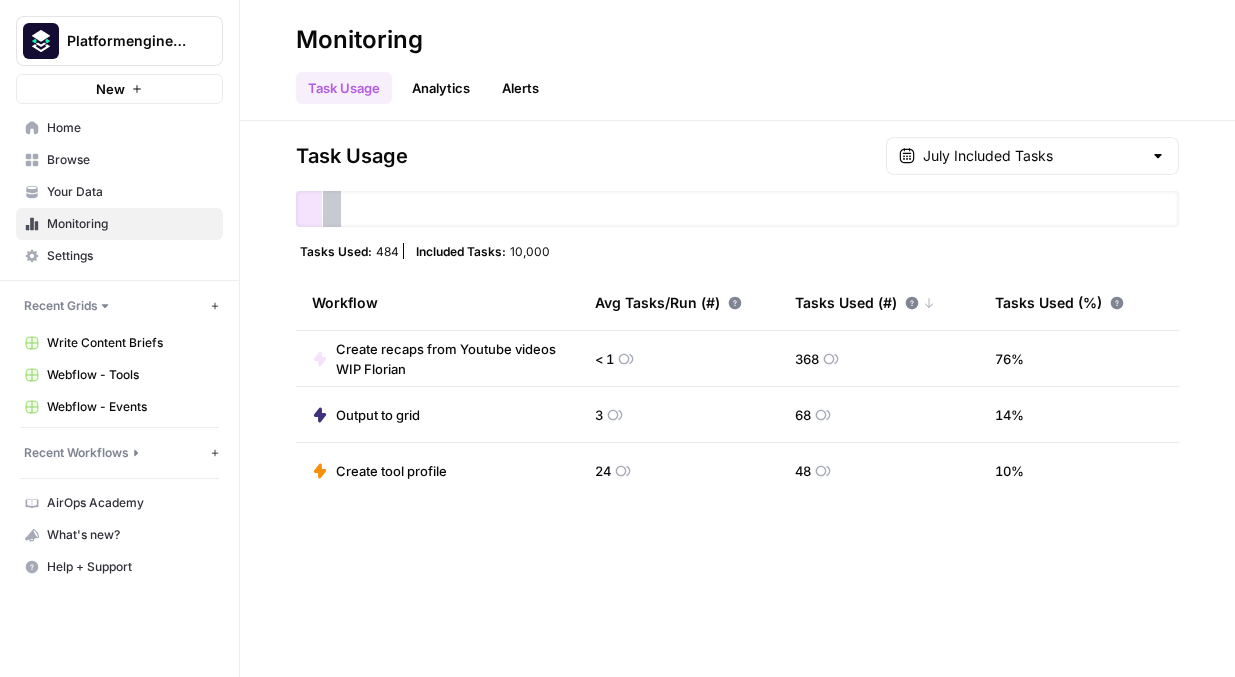 click on "Analytics" at bounding box center [441, 88] 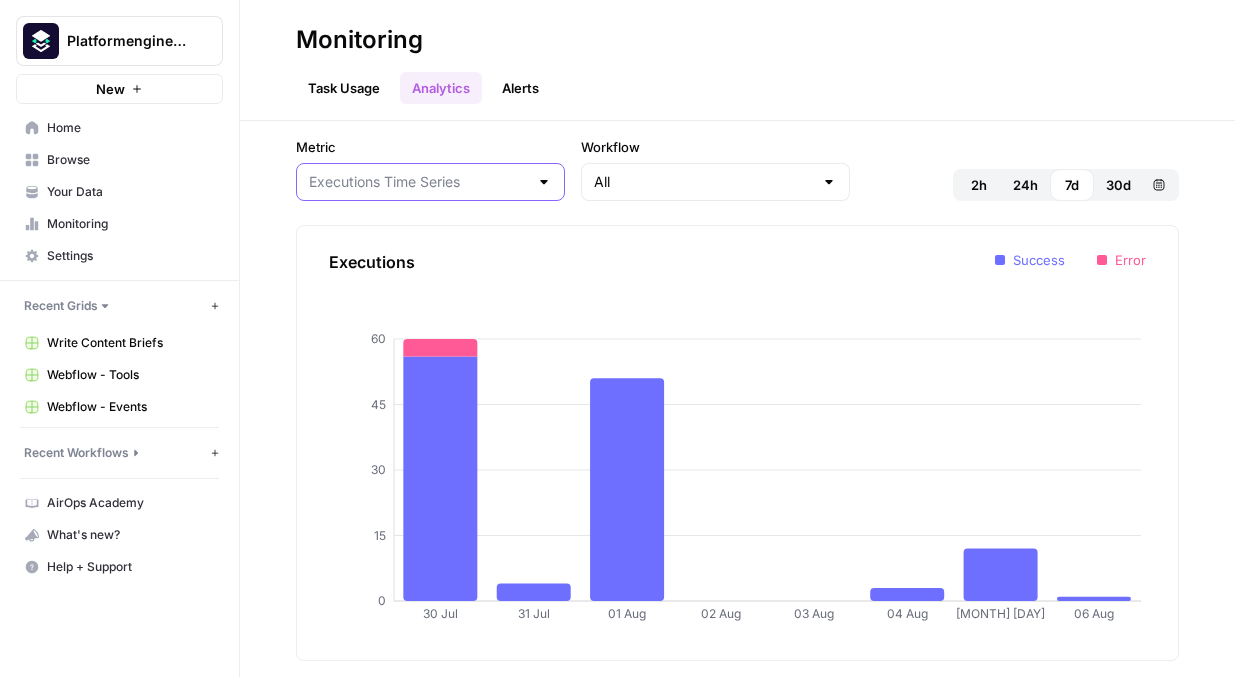click on "Metric" at bounding box center (418, 182) 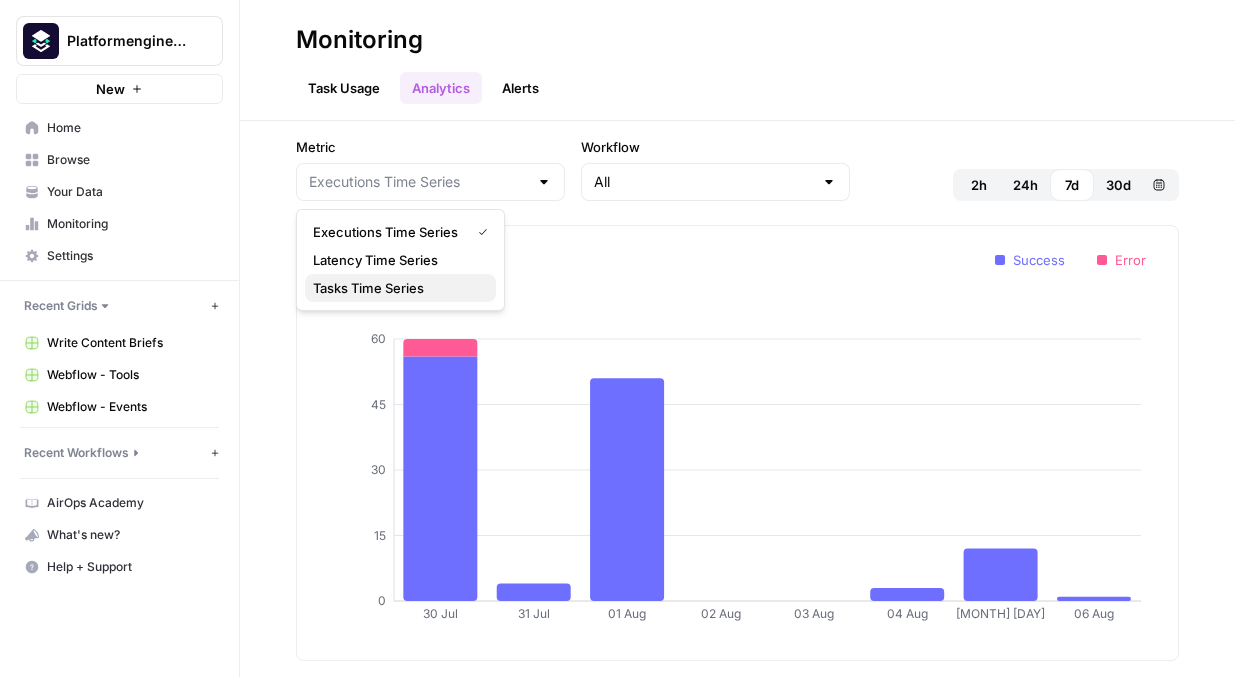 click on "Tasks Time Series" at bounding box center (396, 288) 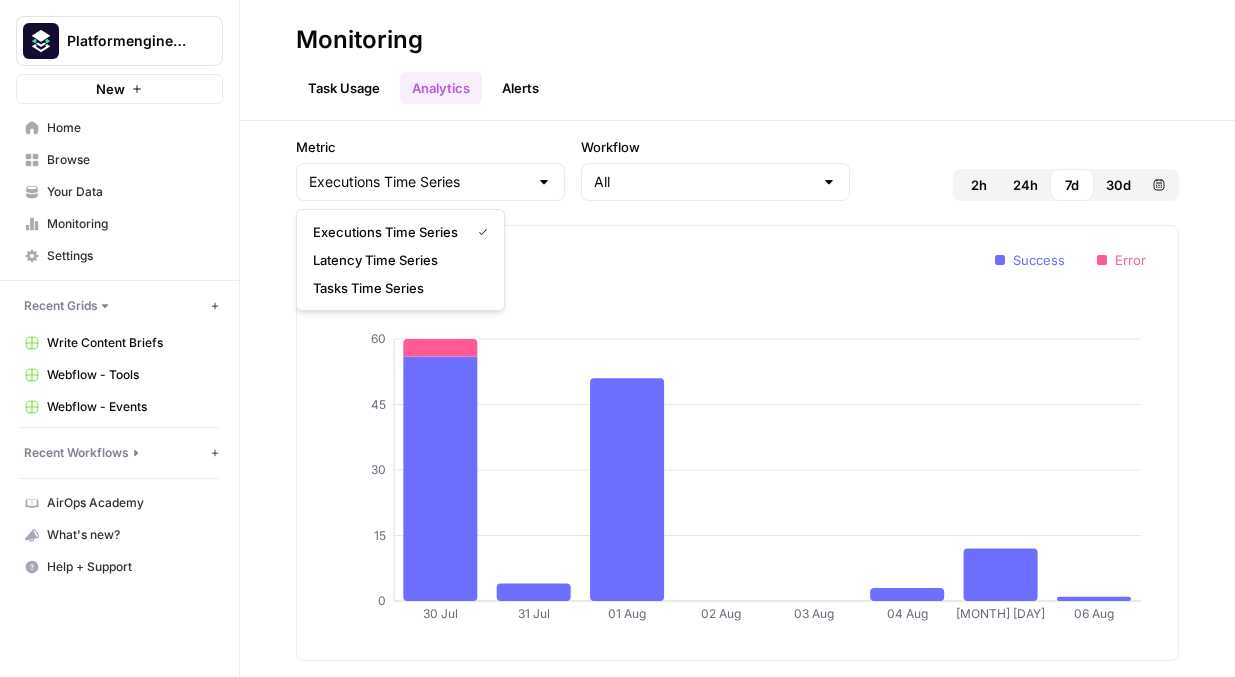 type on "Tasks Time Series" 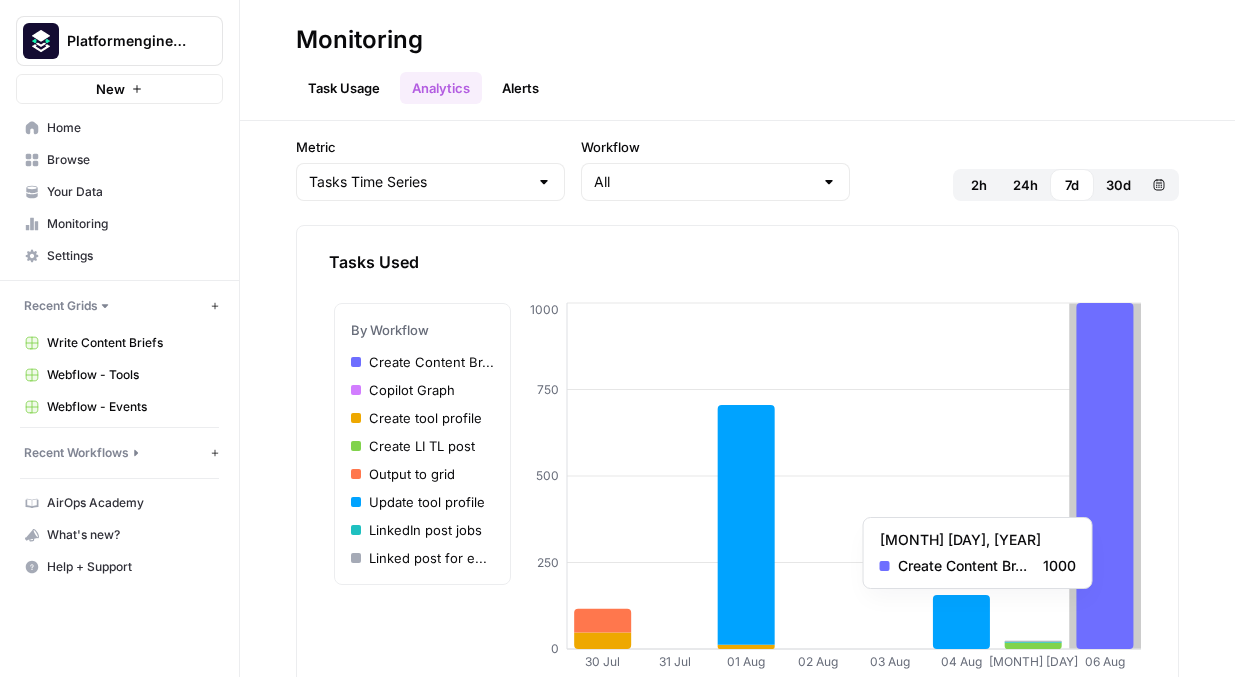 scroll, scrollTop: 48, scrollLeft: 0, axis: vertical 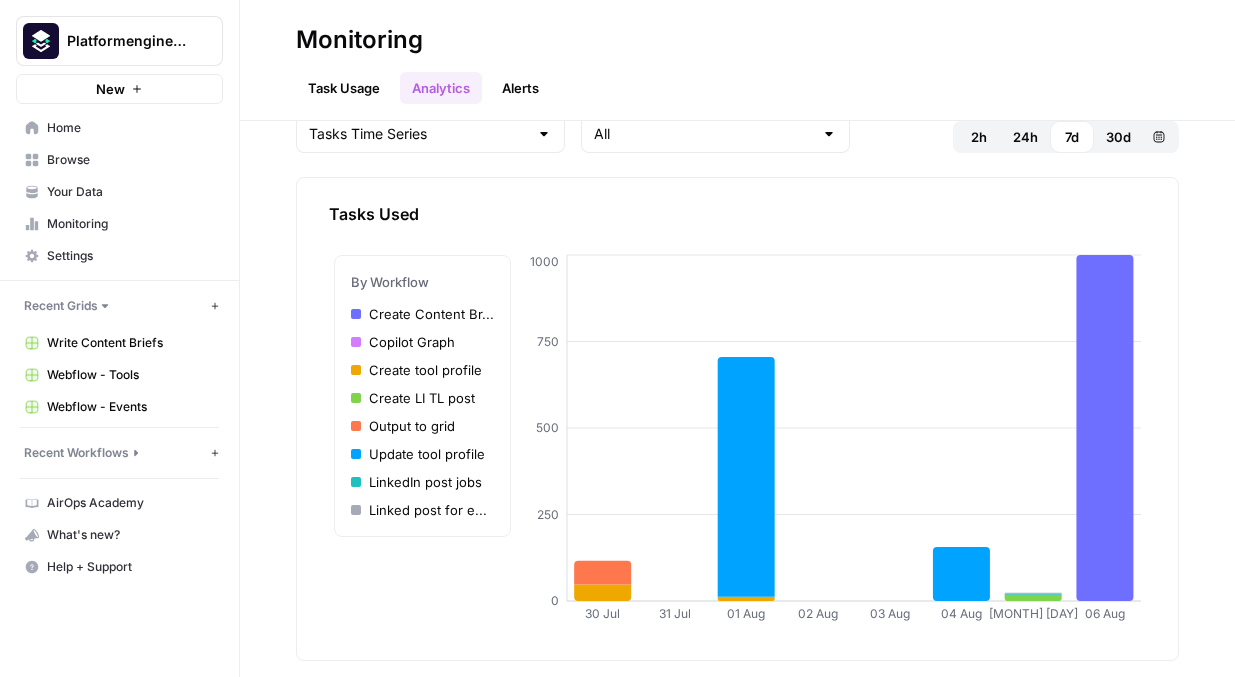 click on "30d" at bounding box center (1118, 137) 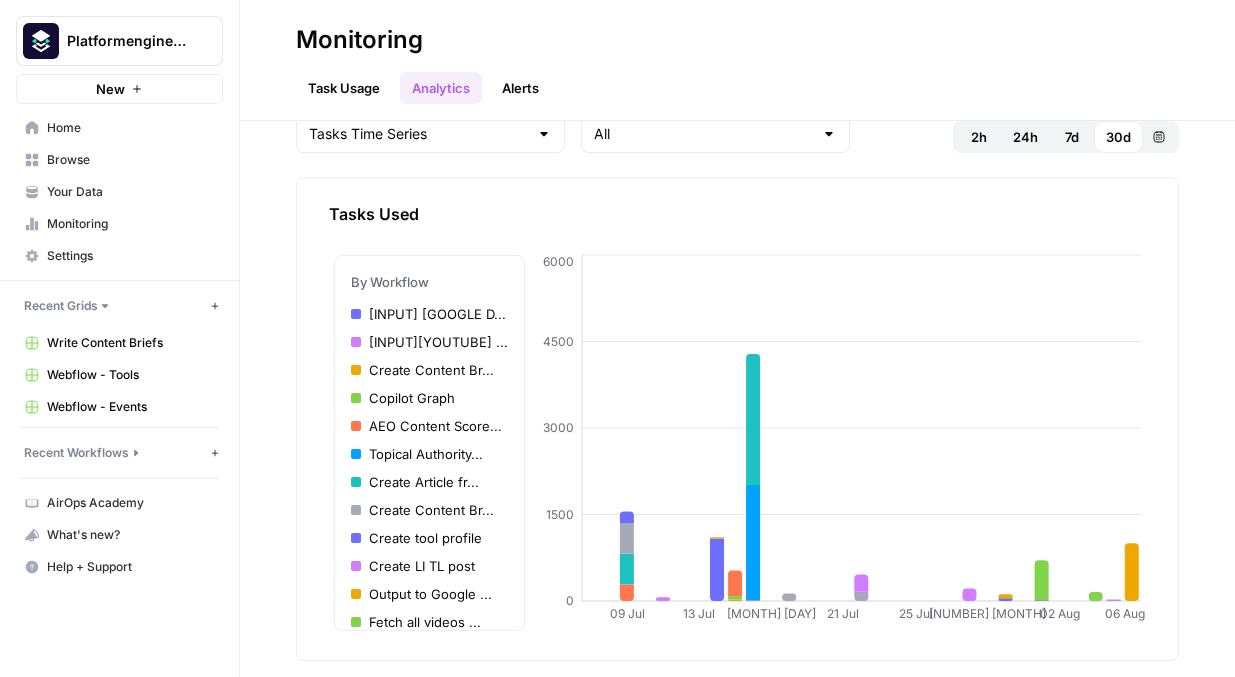 click on "Create Content Br..." at bounding box center (429, 510) 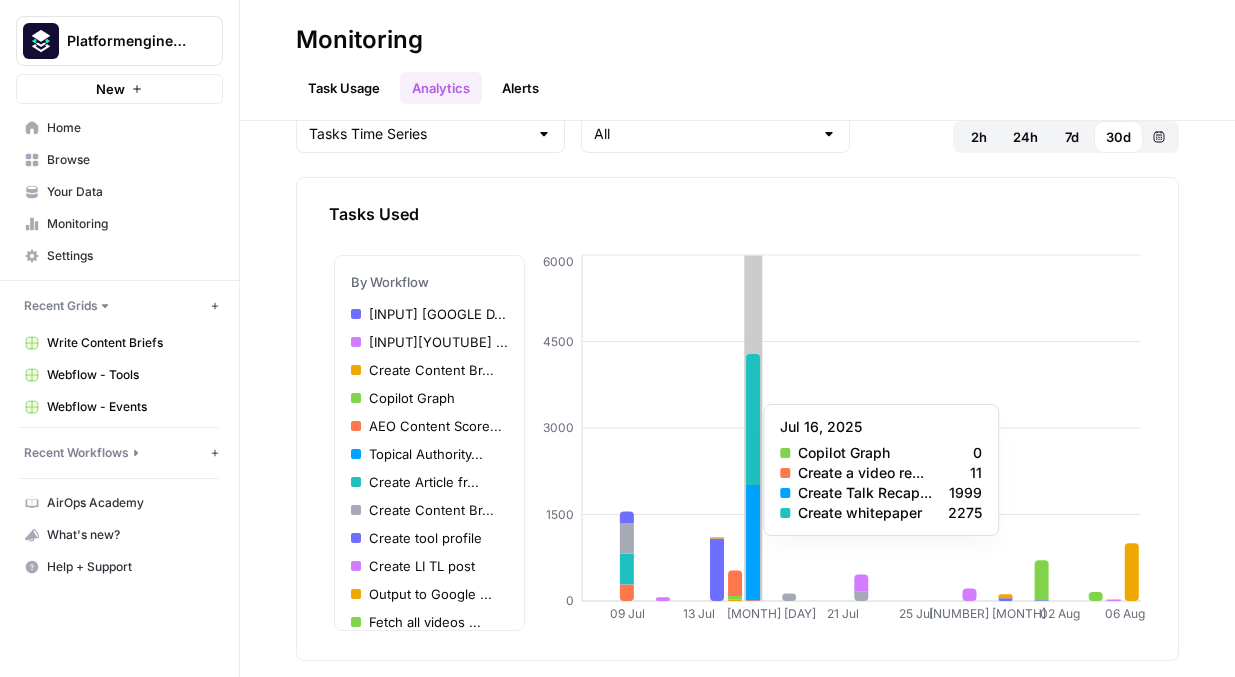 click 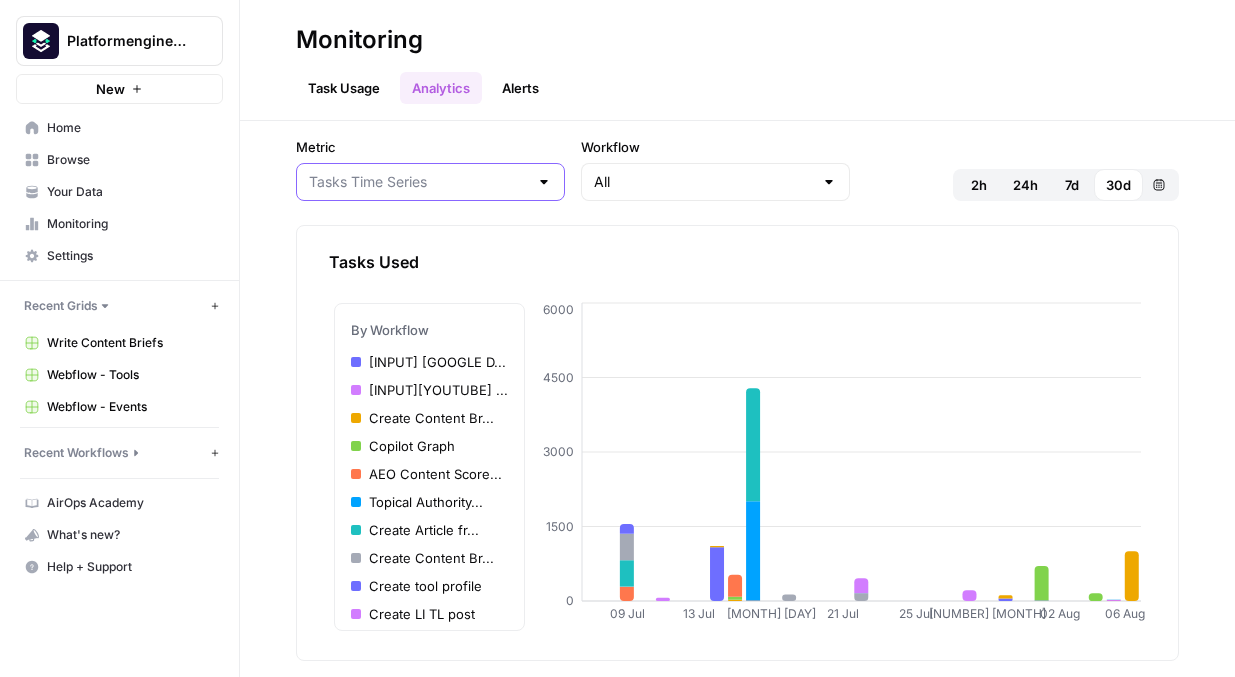click on "Metric" at bounding box center (418, 182) 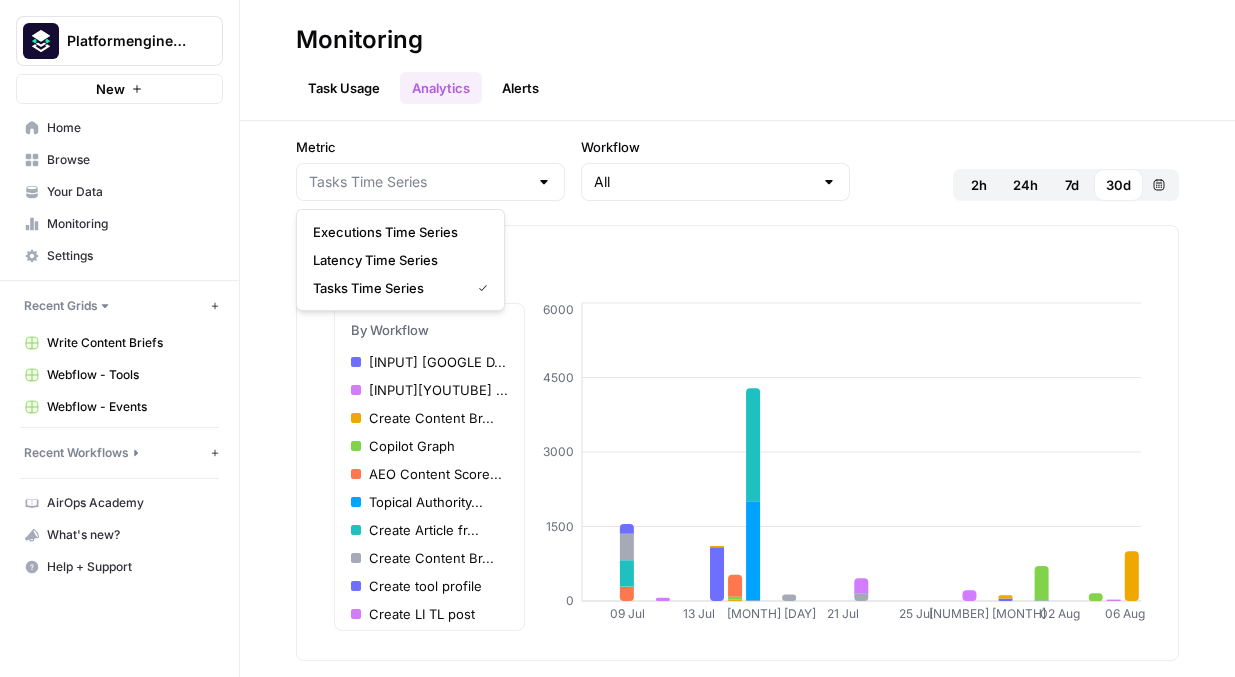 type on "Tasks Time Series" 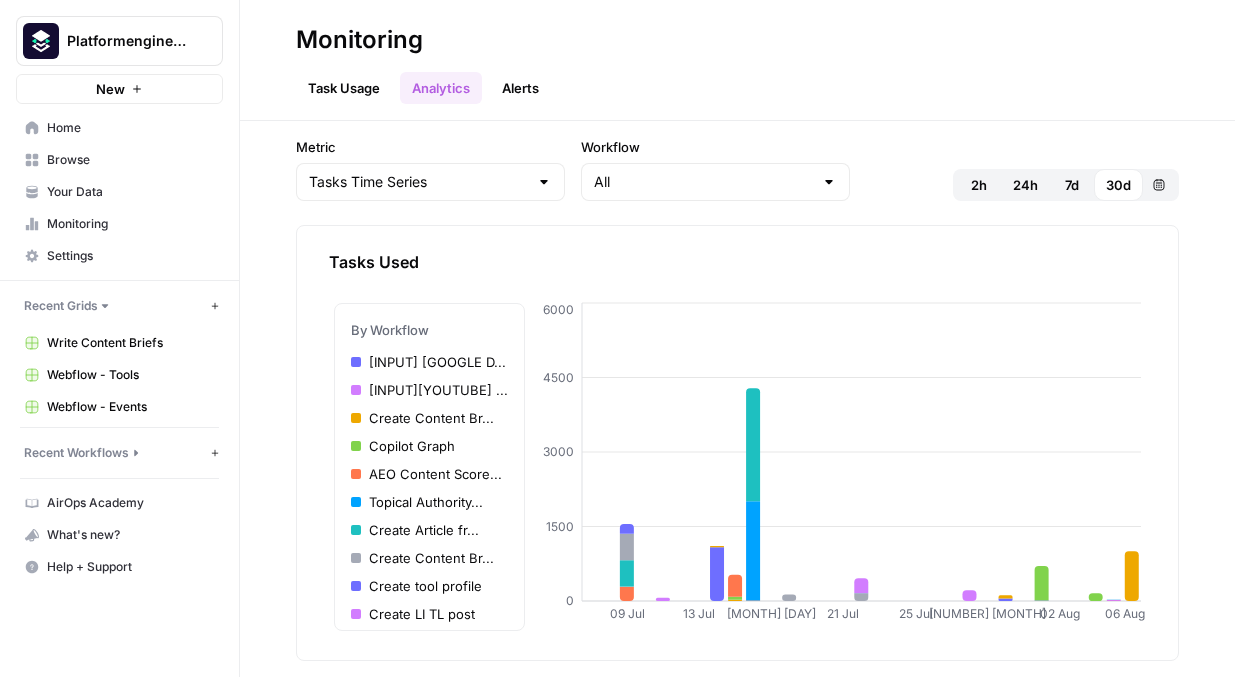 click on "Task Usage Analytics Alerts" at bounding box center [737, 80] 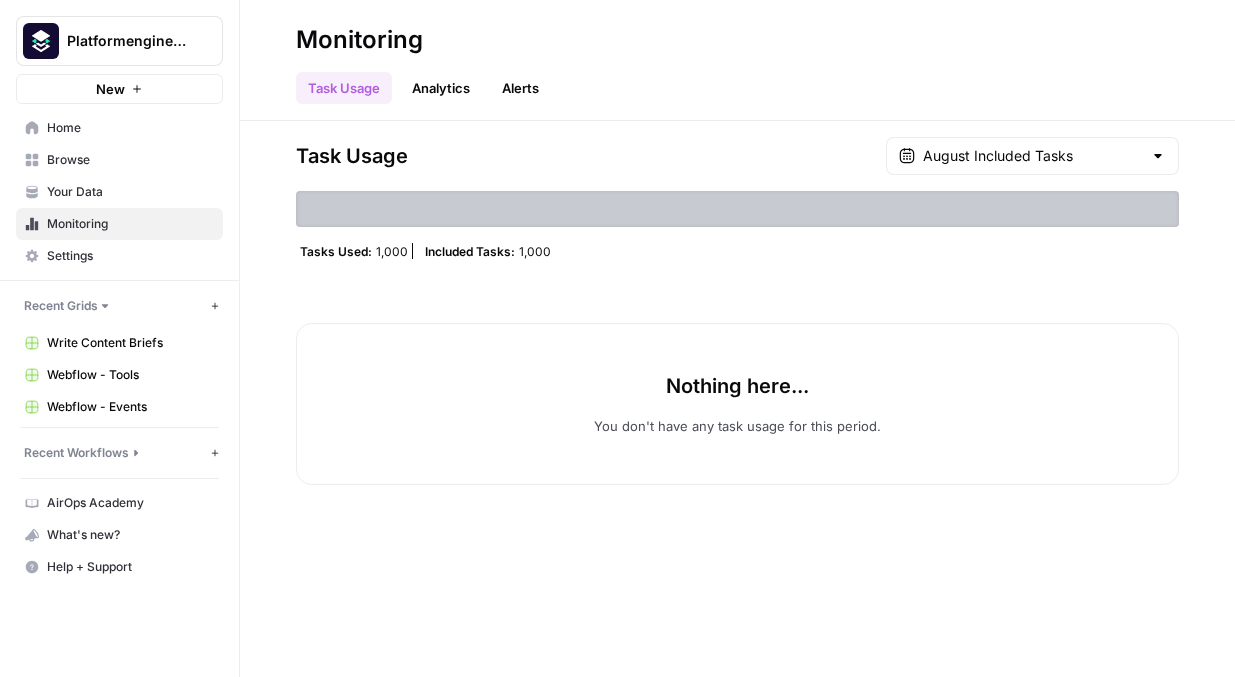 click on "August Included Tasks" at bounding box center (1032, 156) 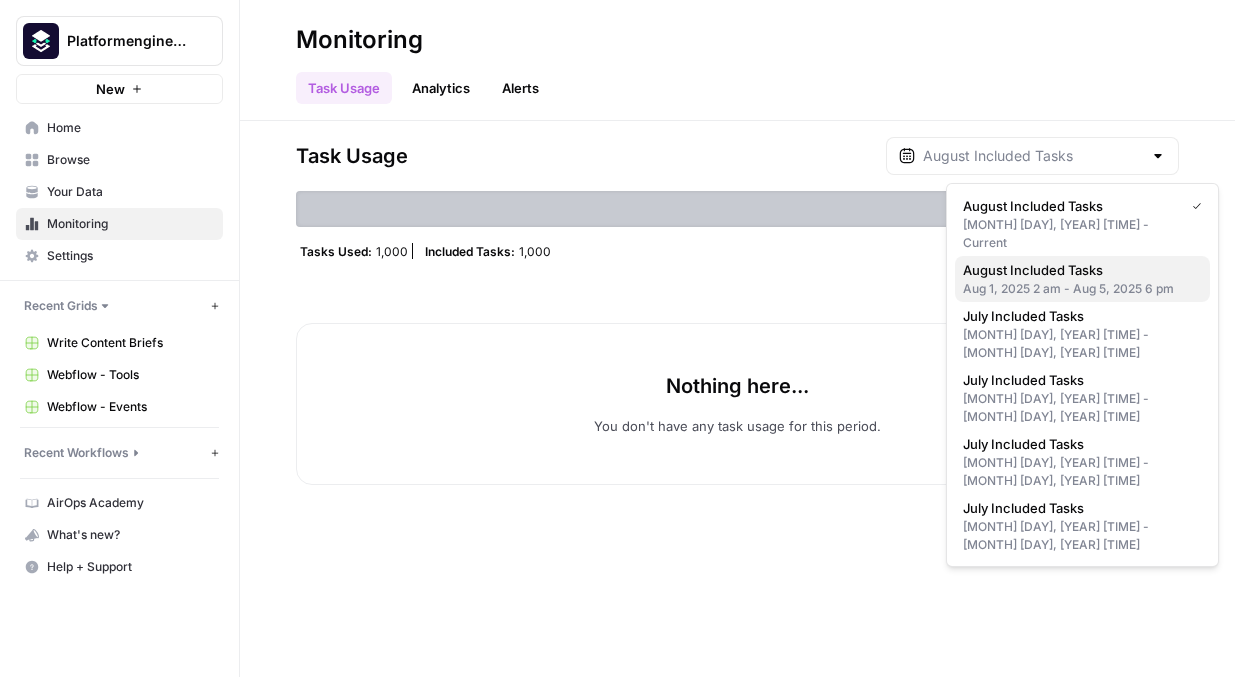 click on "August Included Tasks" at bounding box center (1078, 270) 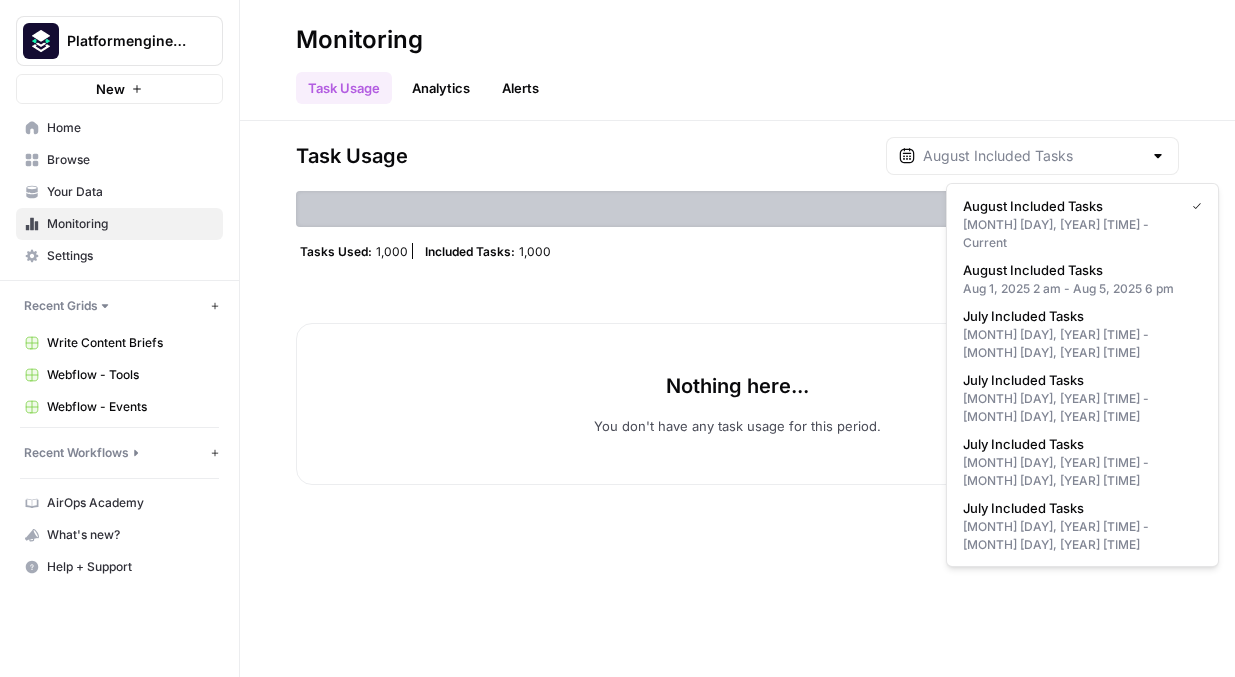 type on "August Included Tasks" 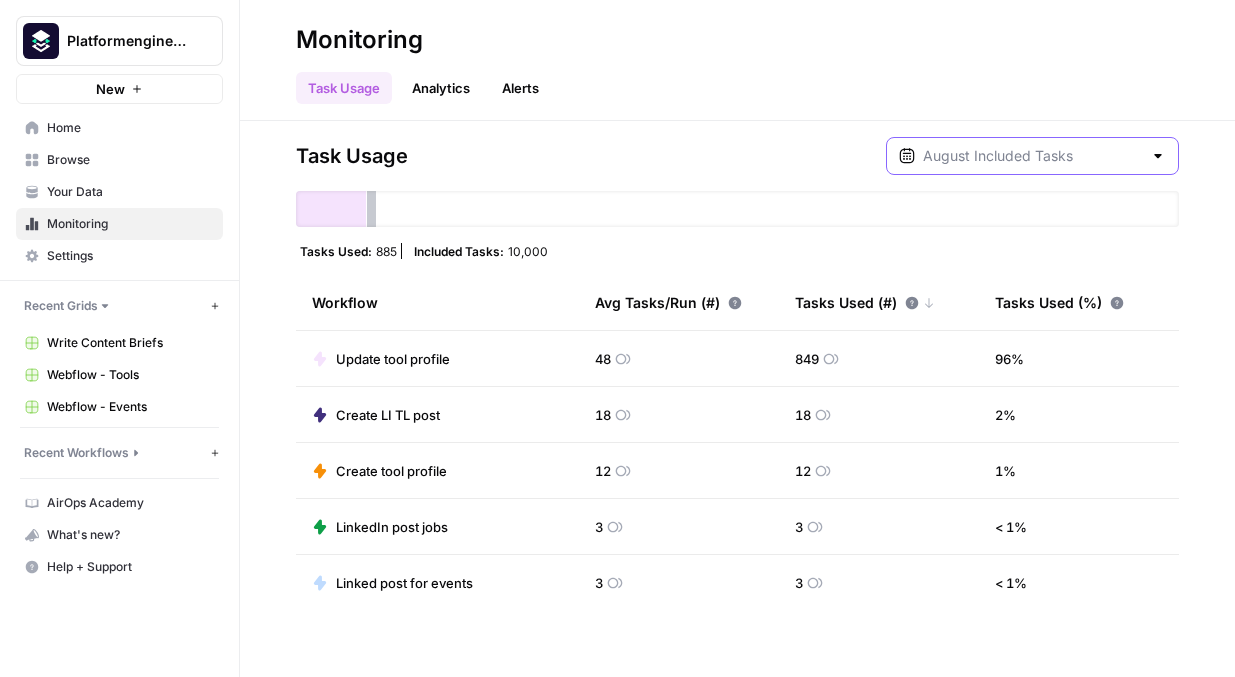 click at bounding box center (1032, 156) 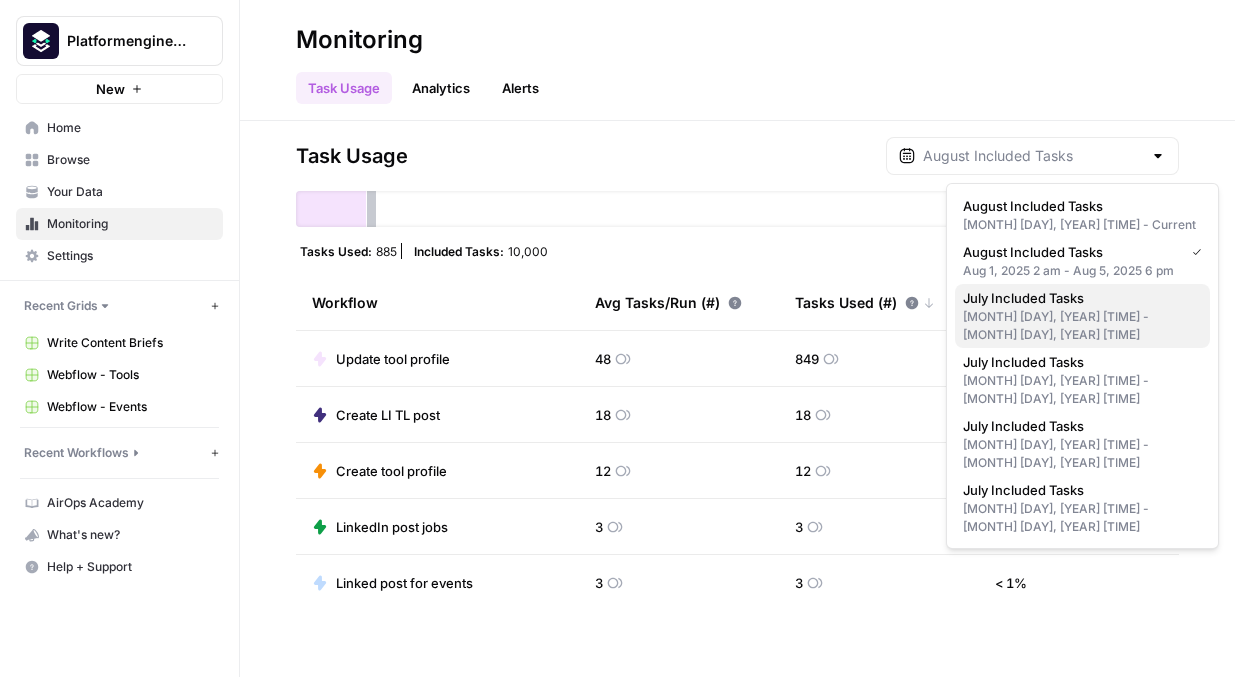 click on "[MONTH] [DAY], [YEAR] [TIME] - [MONTH] [DAY], [YEAR] [TIME]" at bounding box center [1082, 326] 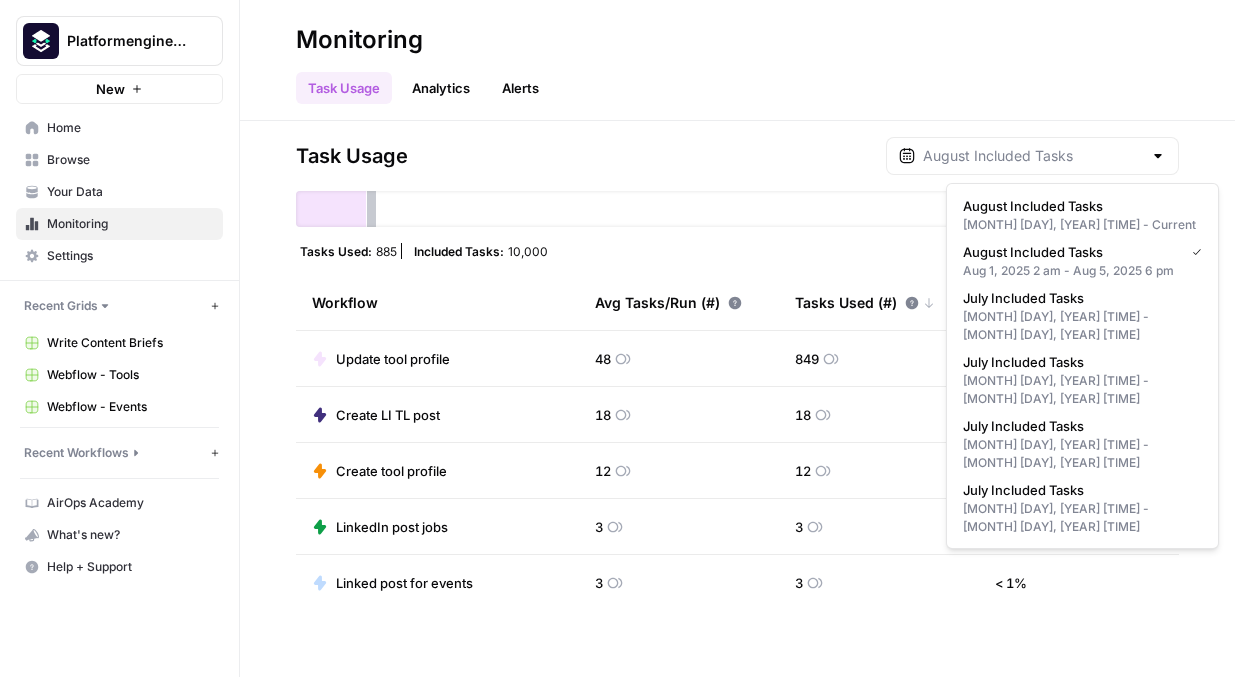type on "July Included Tasks" 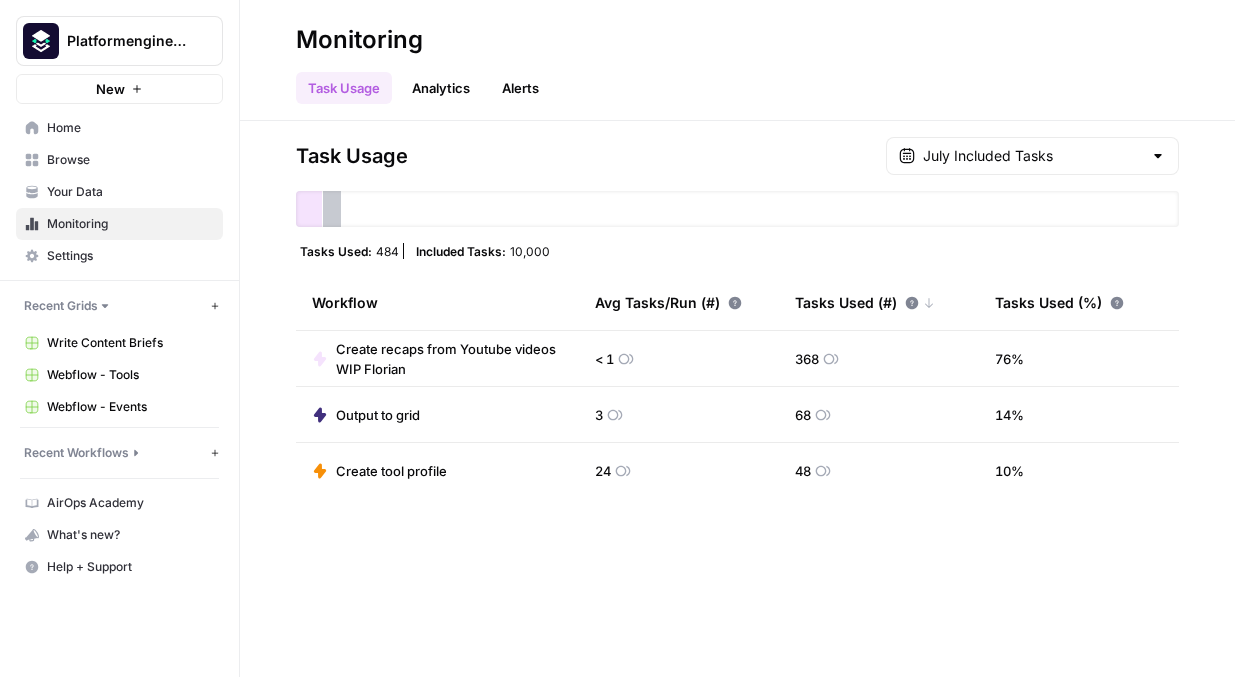 click on "July Included Tasks" at bounding box center [1032, 156] 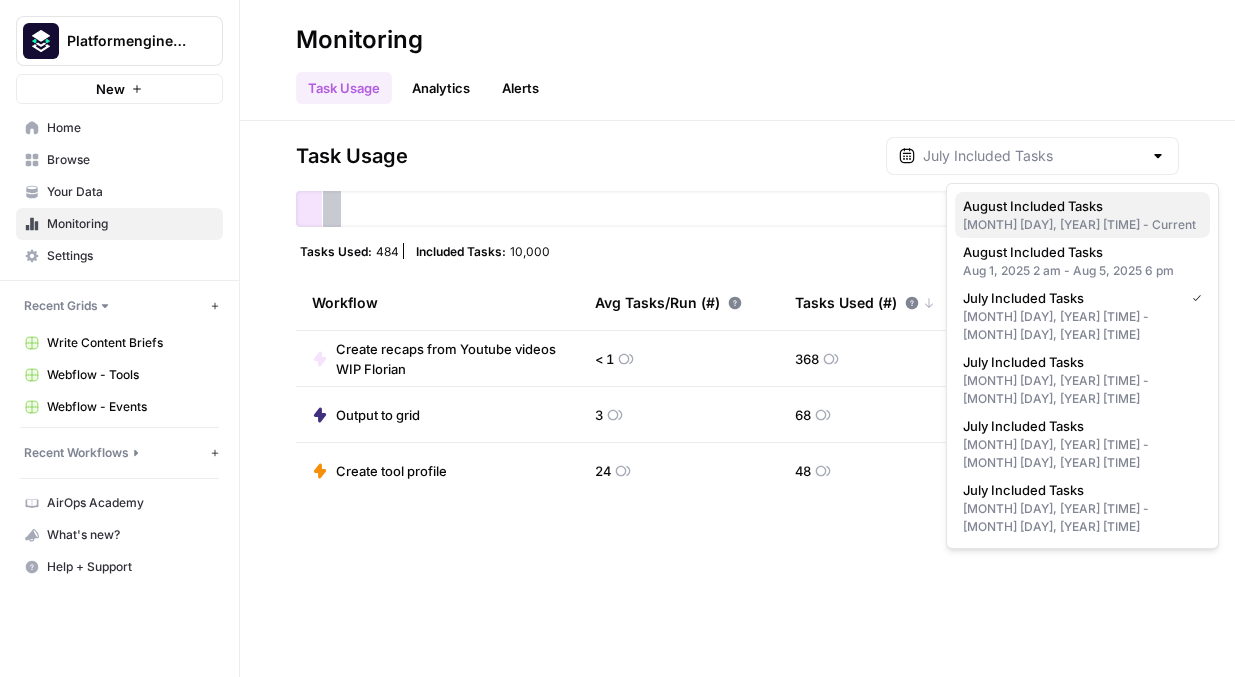 click on "August Included Tasks" at bounding box center (1078, 206) 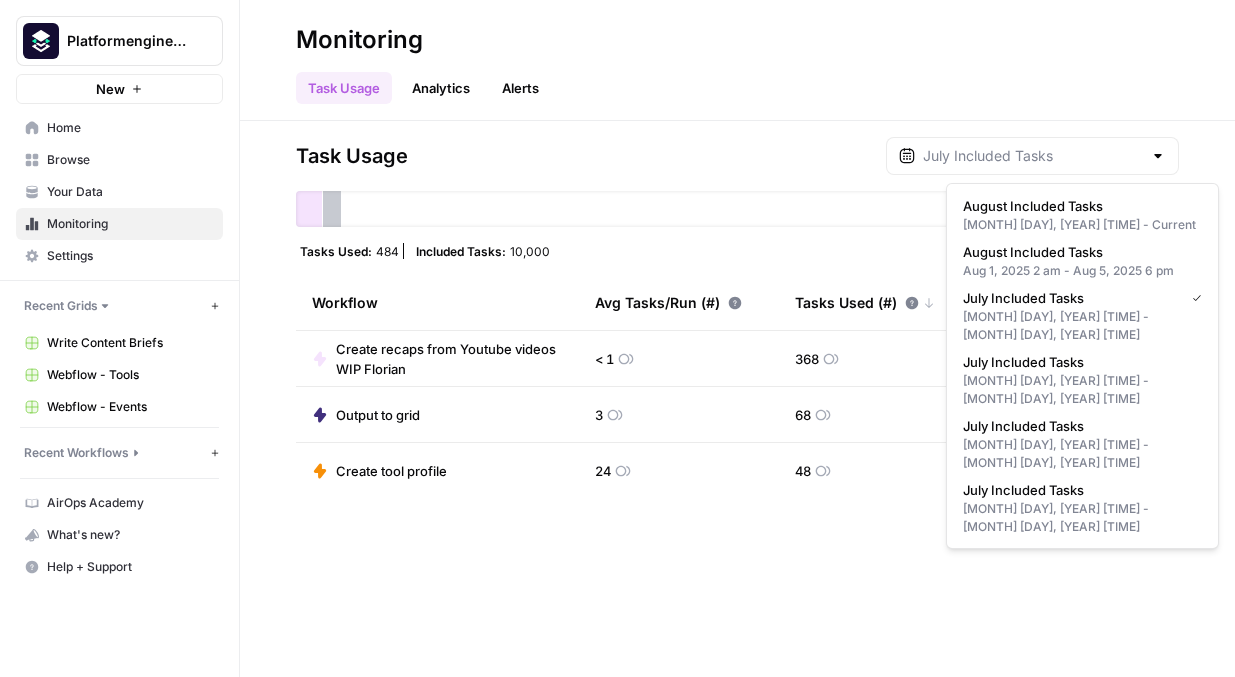 type on "August Included Tasks" 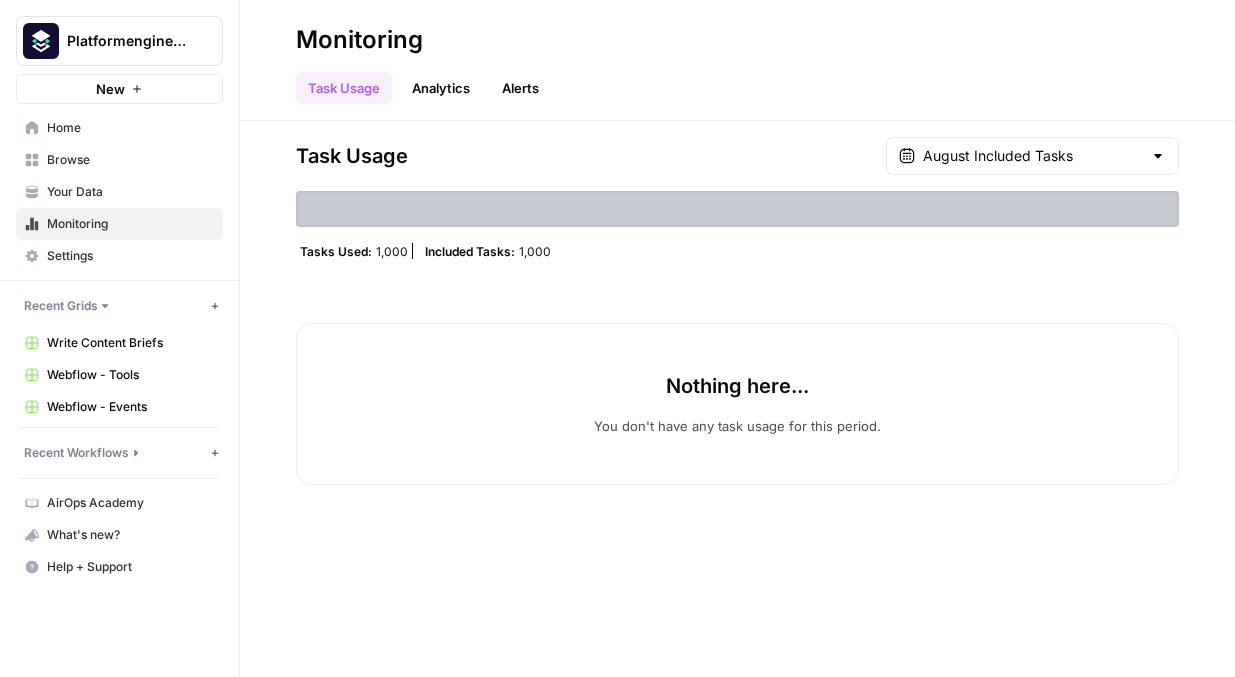 click on "Analytics" at bounding box center (441, 88) 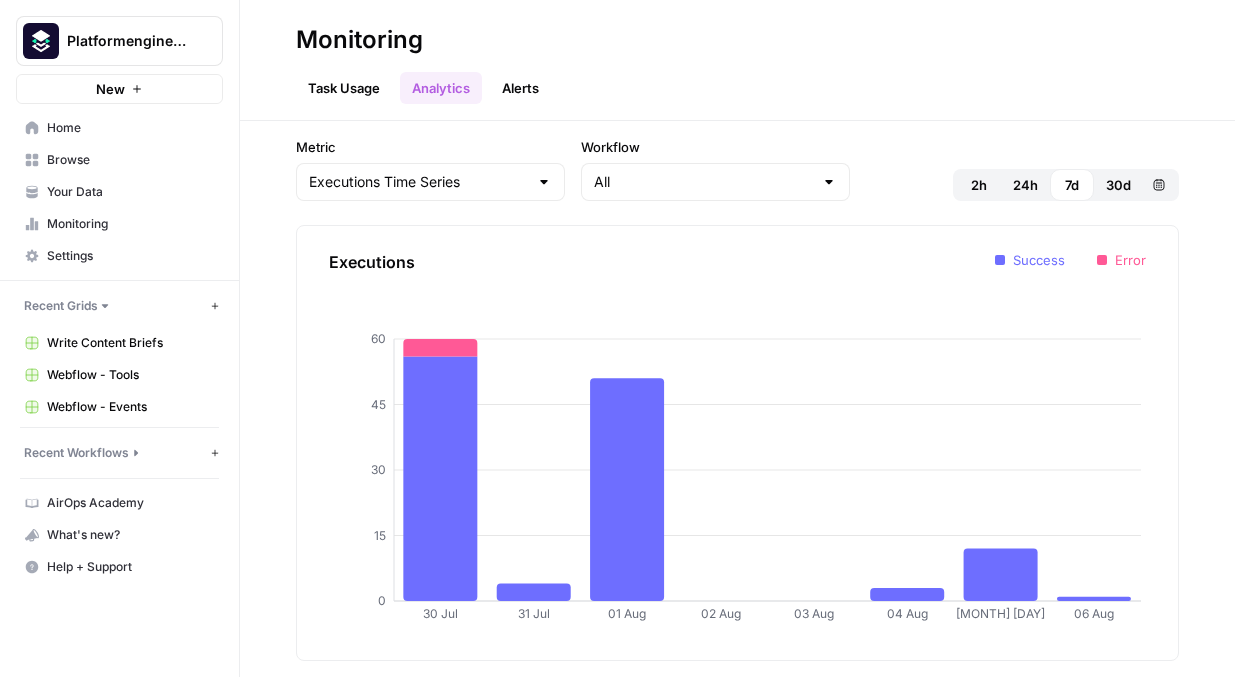 click on "Alerts" at bounding box center [520, 88] 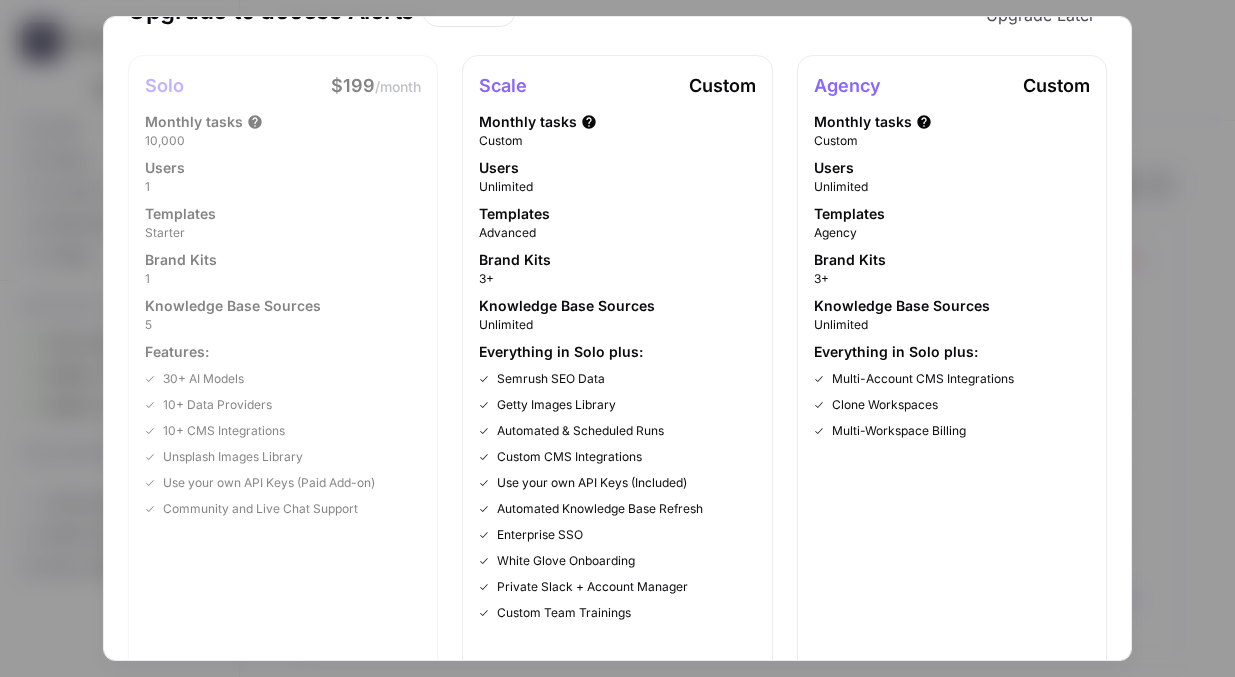 scroll, scrollTop: 135, scrollLeft: 0, axis: vertical 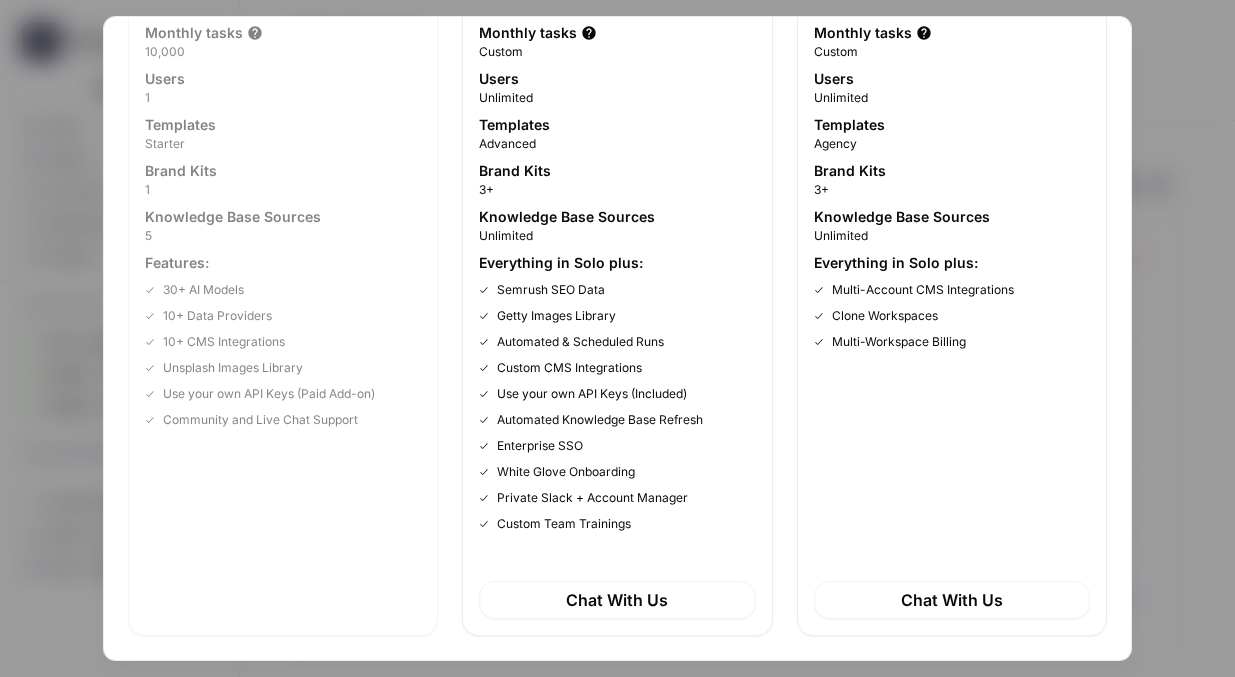 type 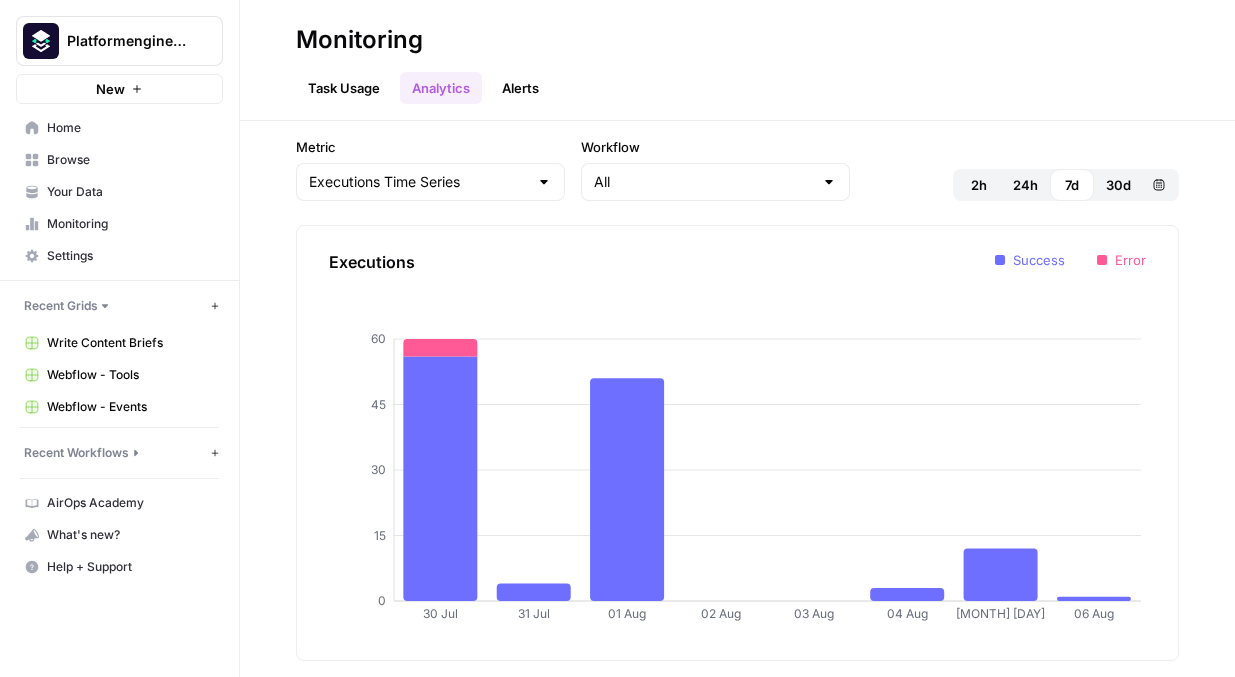 click on "Write Content Briefs" at bounding box center (130, 343) 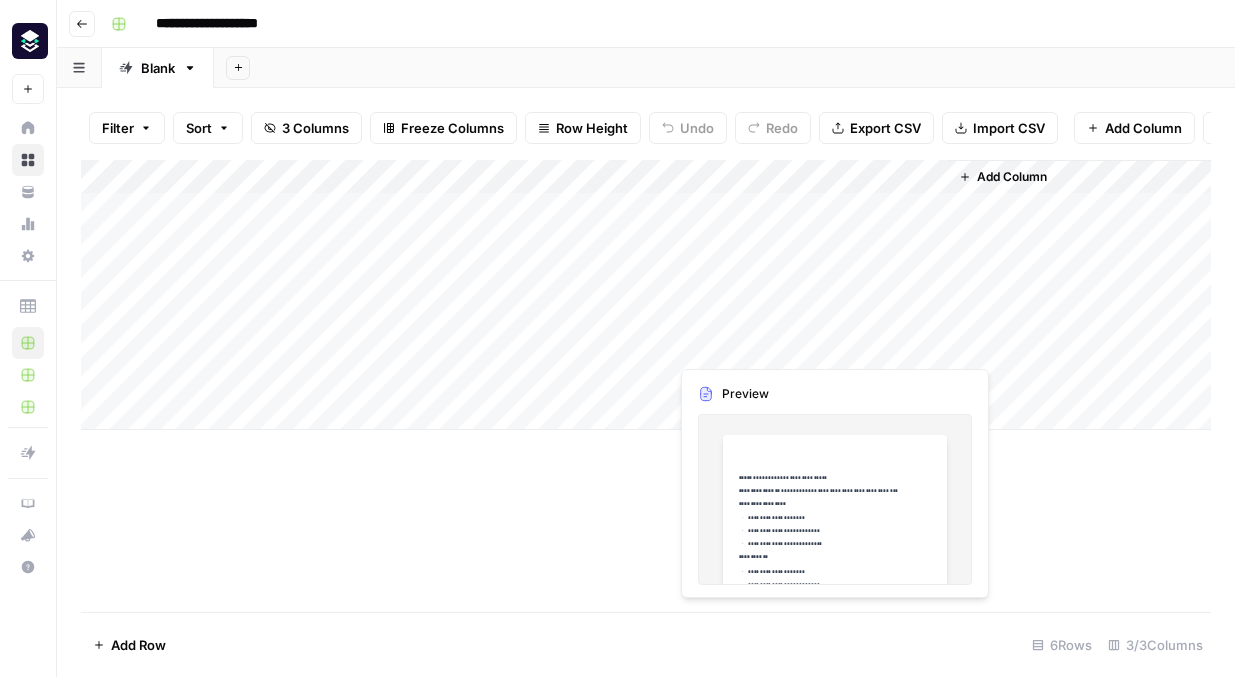 click on "Add Column" at bounding box center [646, 295] 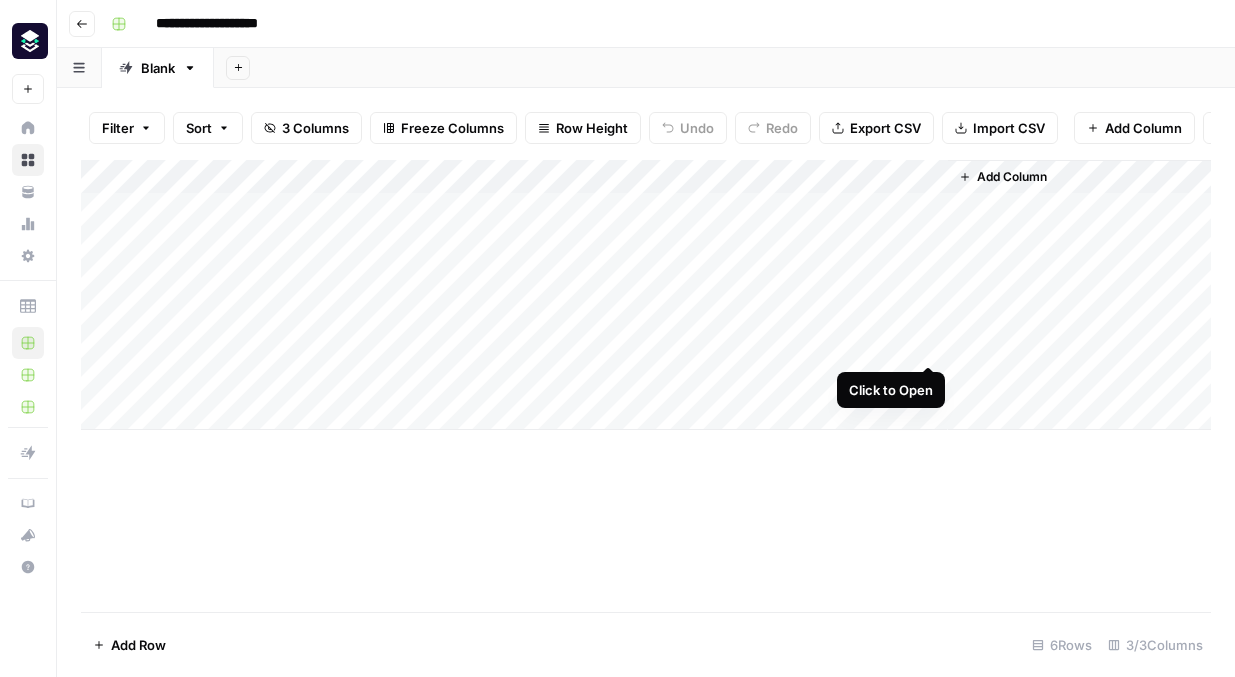 click on "Add Column" at bounding box center [646, 295] 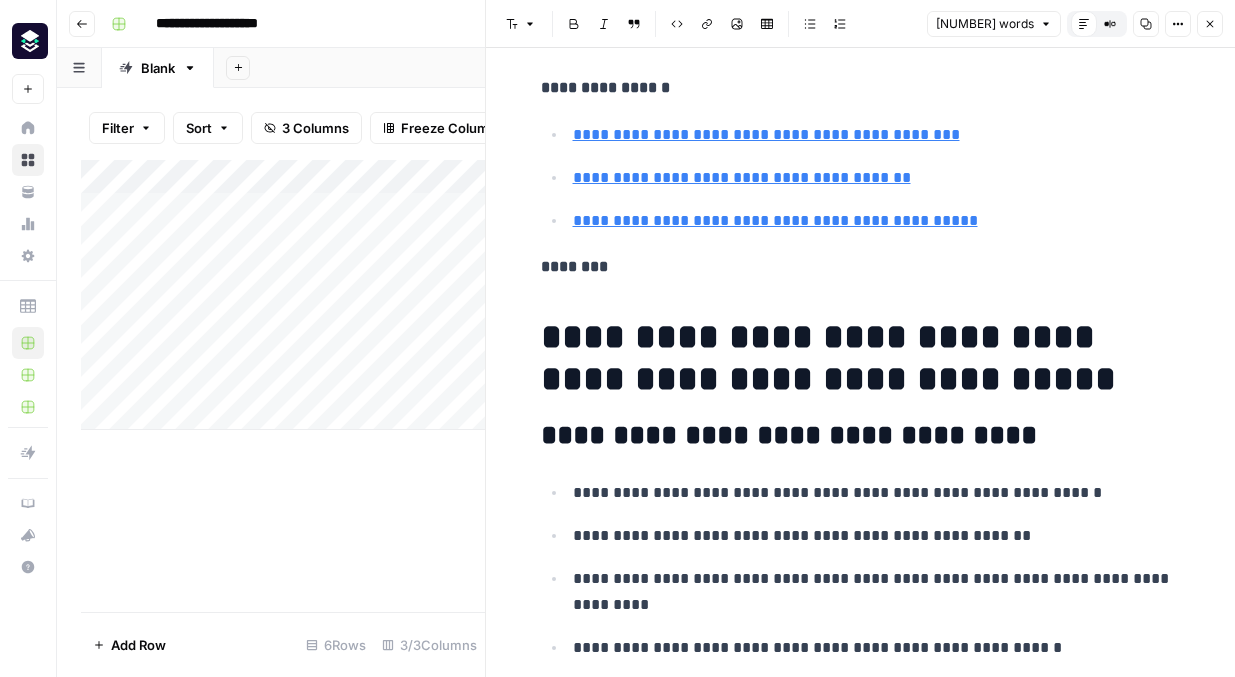 scroll, scrollTop: 0, scrollLeft: 0, axis: both 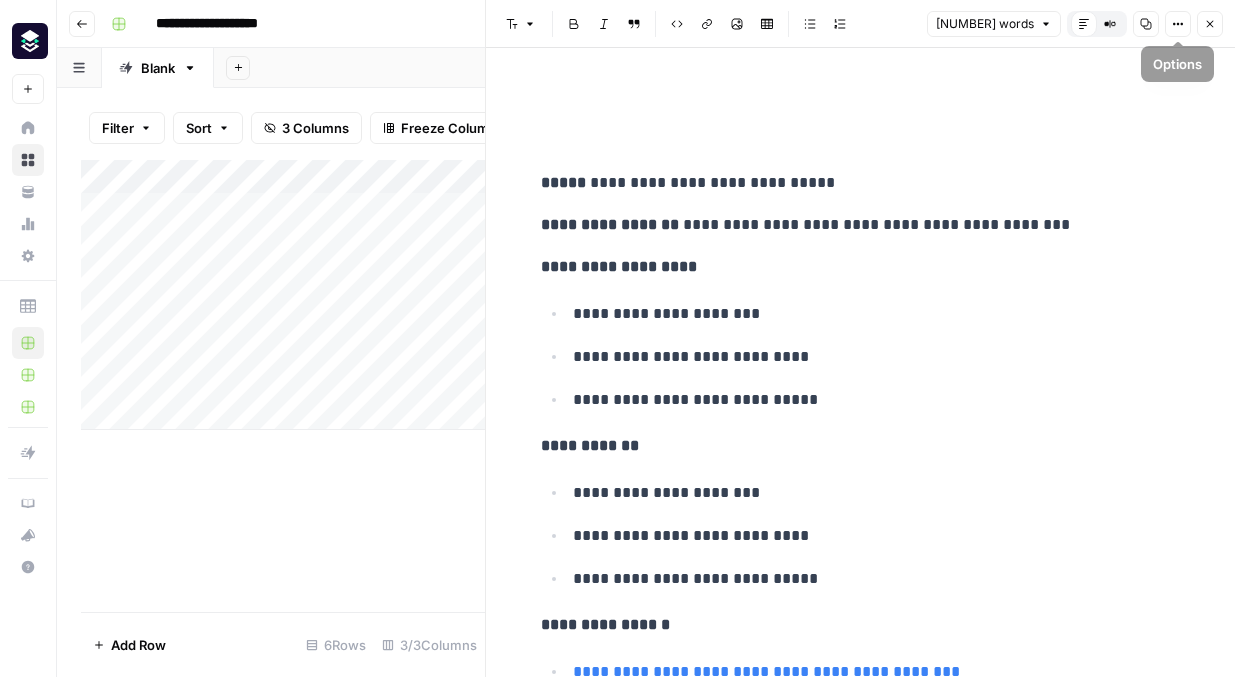 click on "Close" at bounding box center (1210, 24) 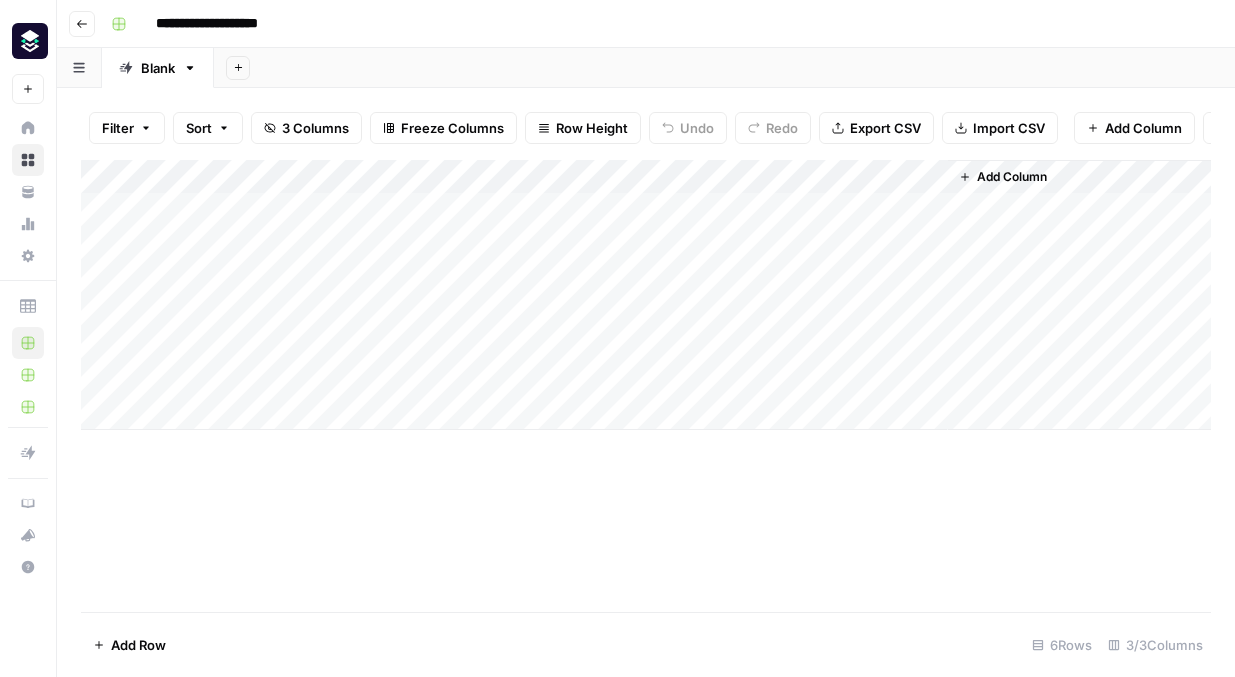 click on "Add Column" at bounding box center (1012, 177) 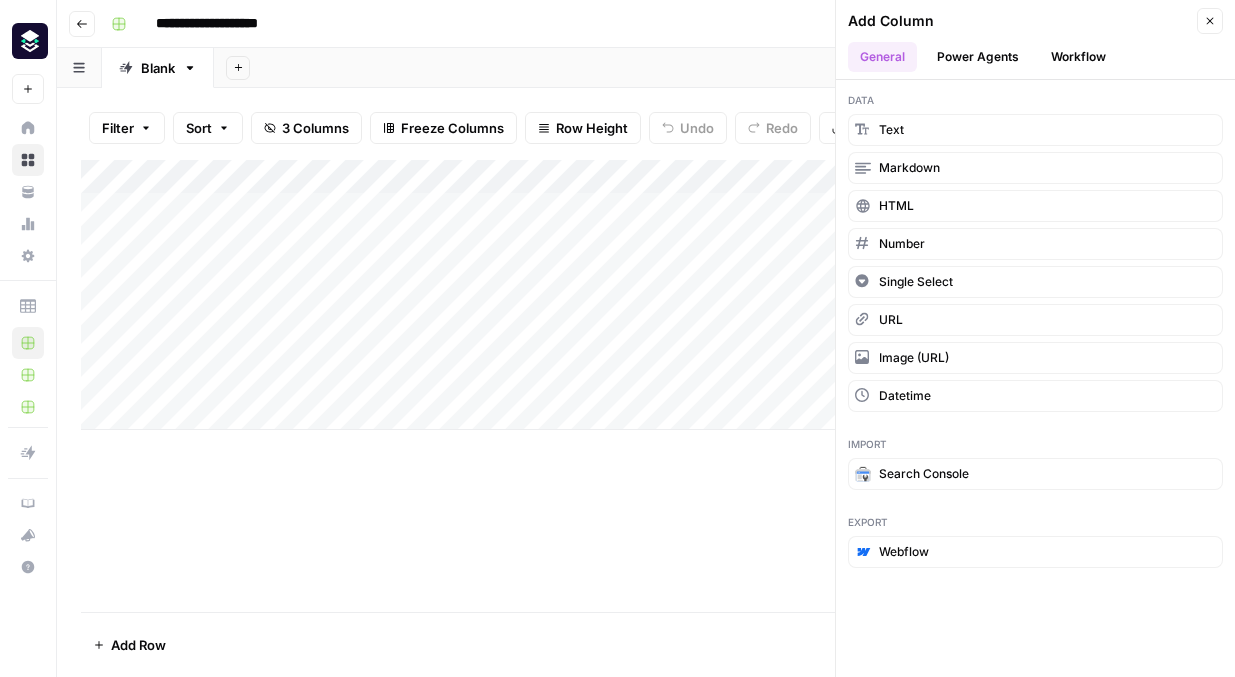 click on "Power Agents" at bounding box center [978, 57] 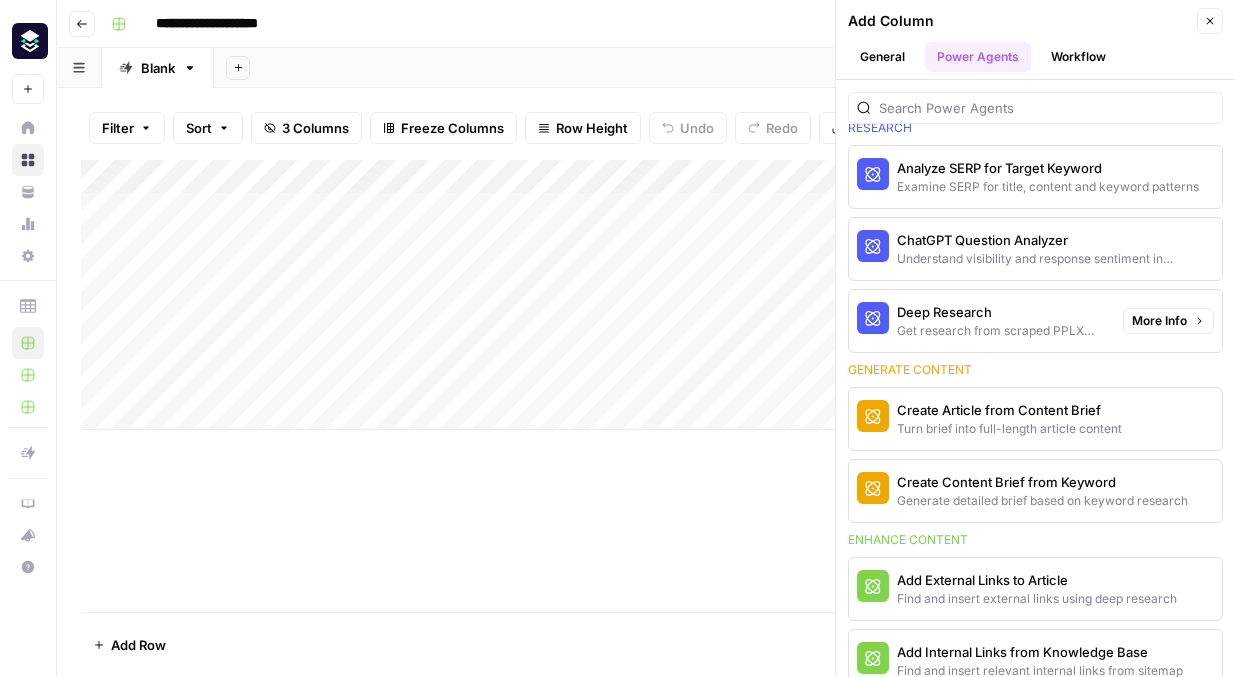 scroll, scrollTop: 86, scrollLeft: 0, axis: vertical 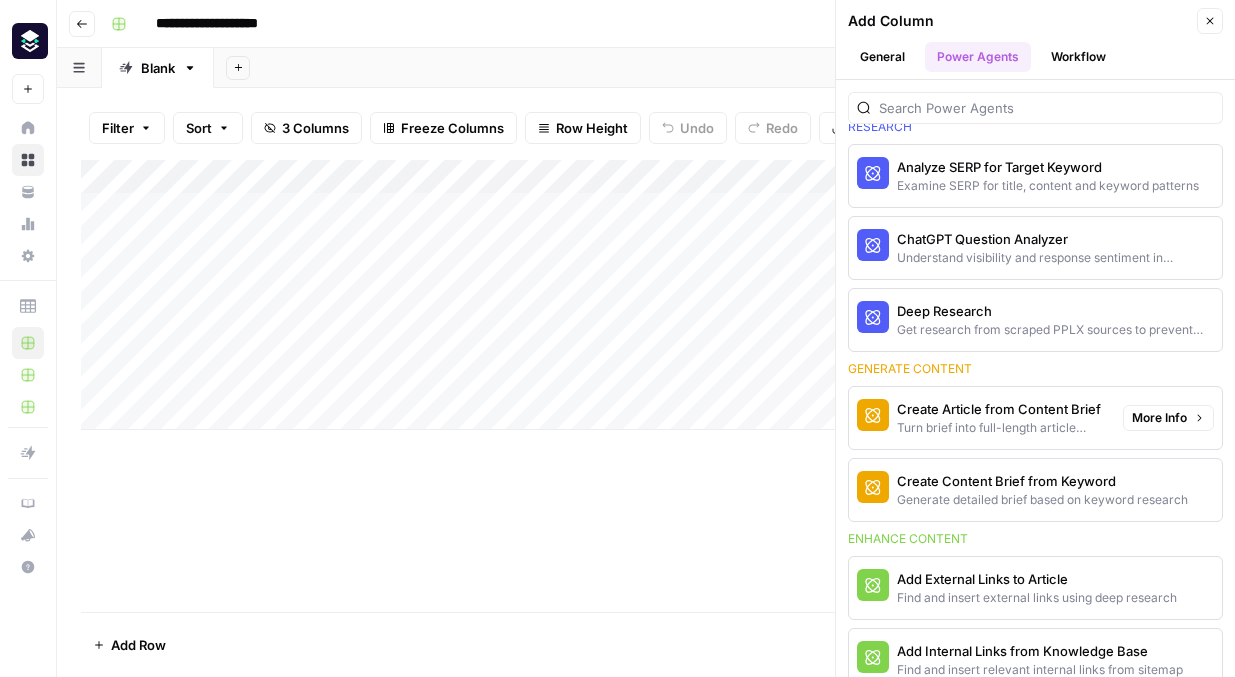 click on "Turn brief into full-length article content" at bounding box center (1002, 428) 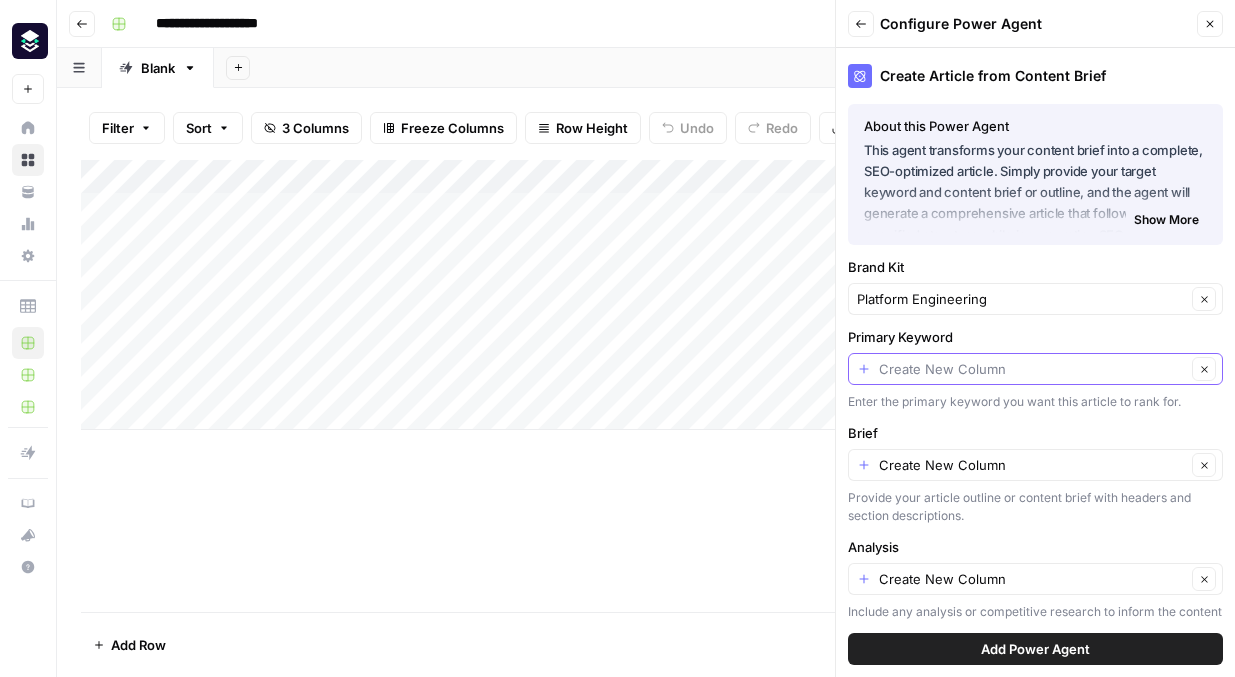 click on "Primary Keyword" at bounding box center (1032, 369) 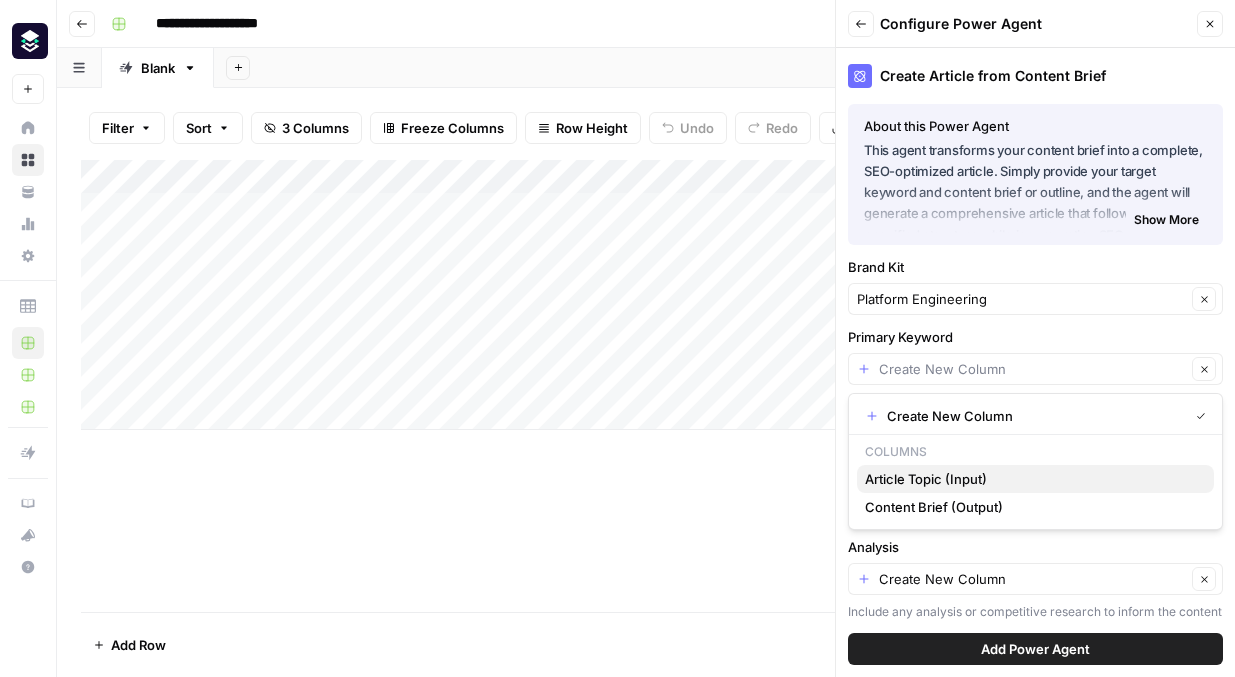 click on "Article Topic (Input)" at bounding box center (1031, 479) 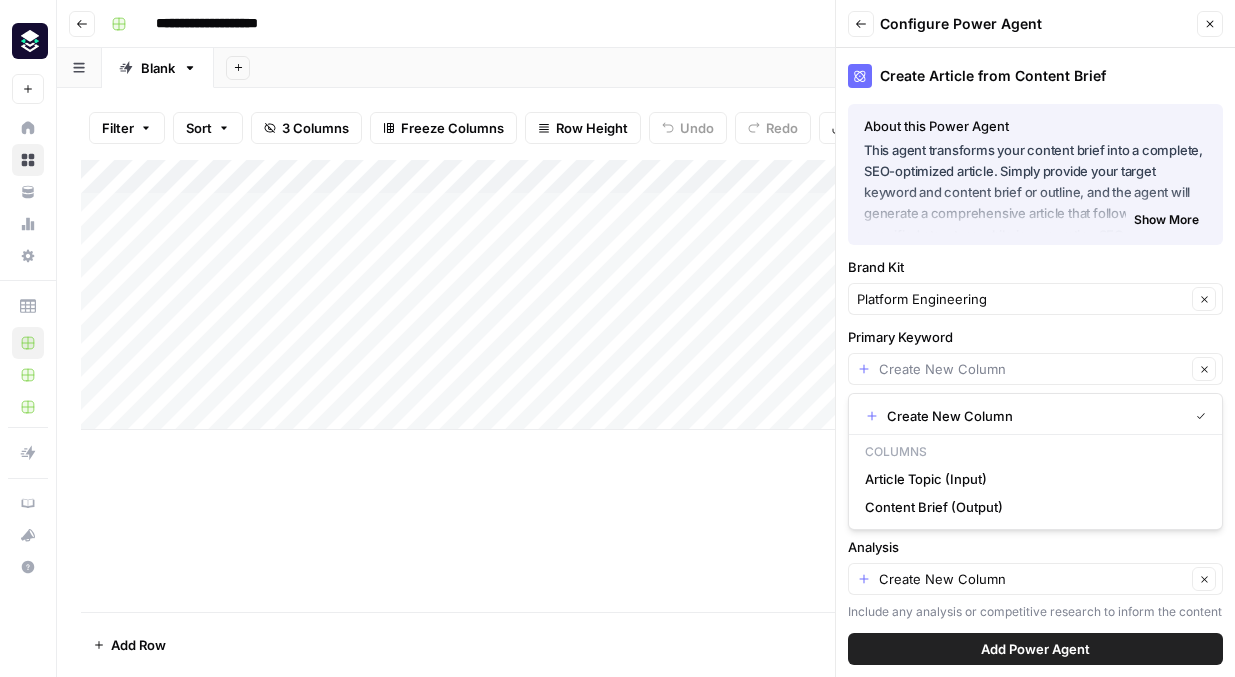 type on "Article Topic (Input)" 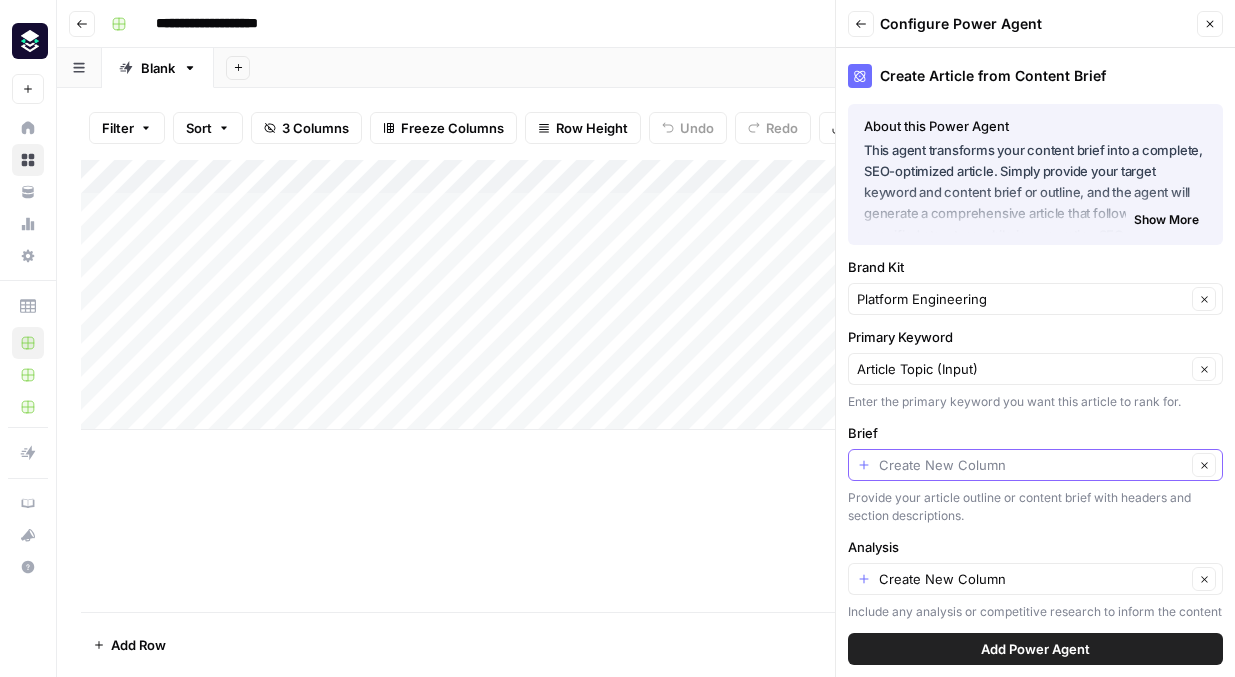 click on "Brief" at bounding box center (1032, 465) 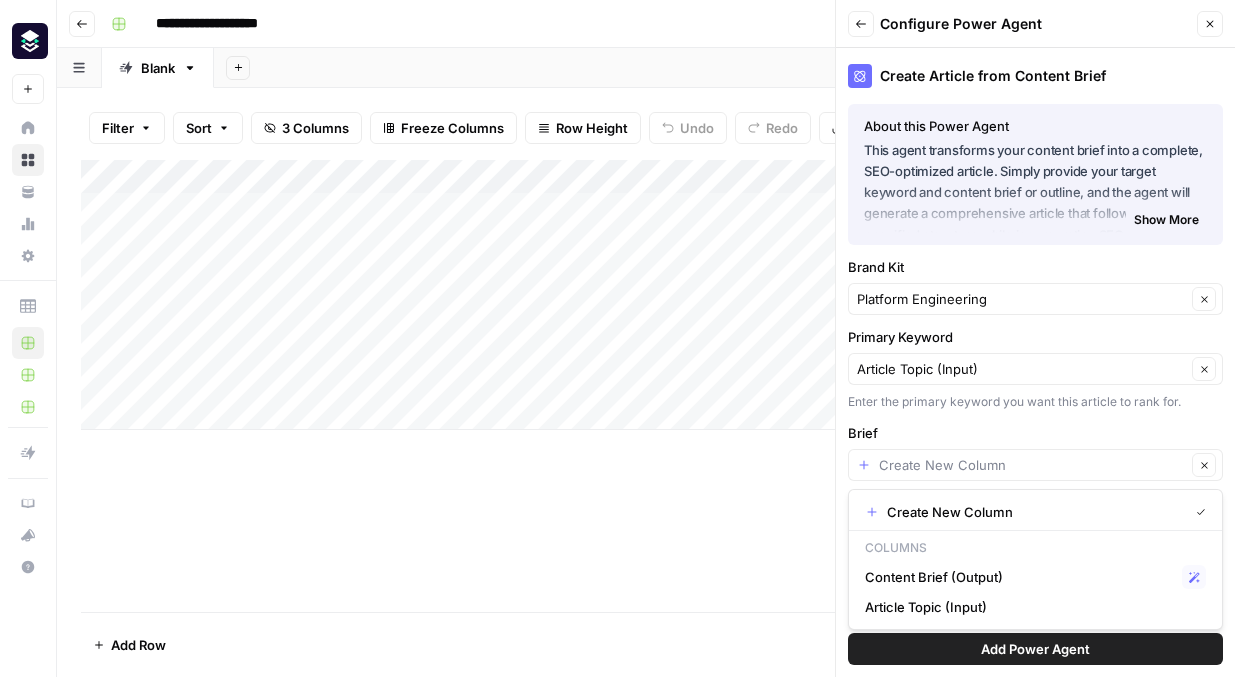 type on "Create New Column" 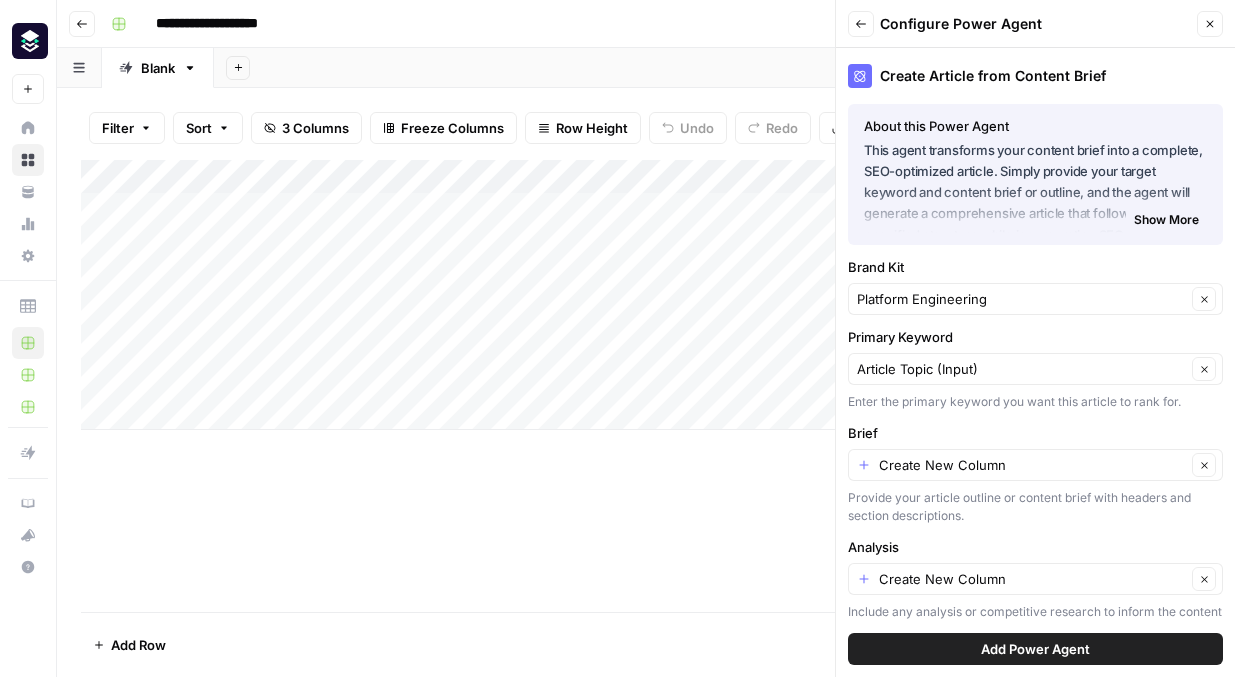 click on "Add Column" at bounding box center (646, 386) 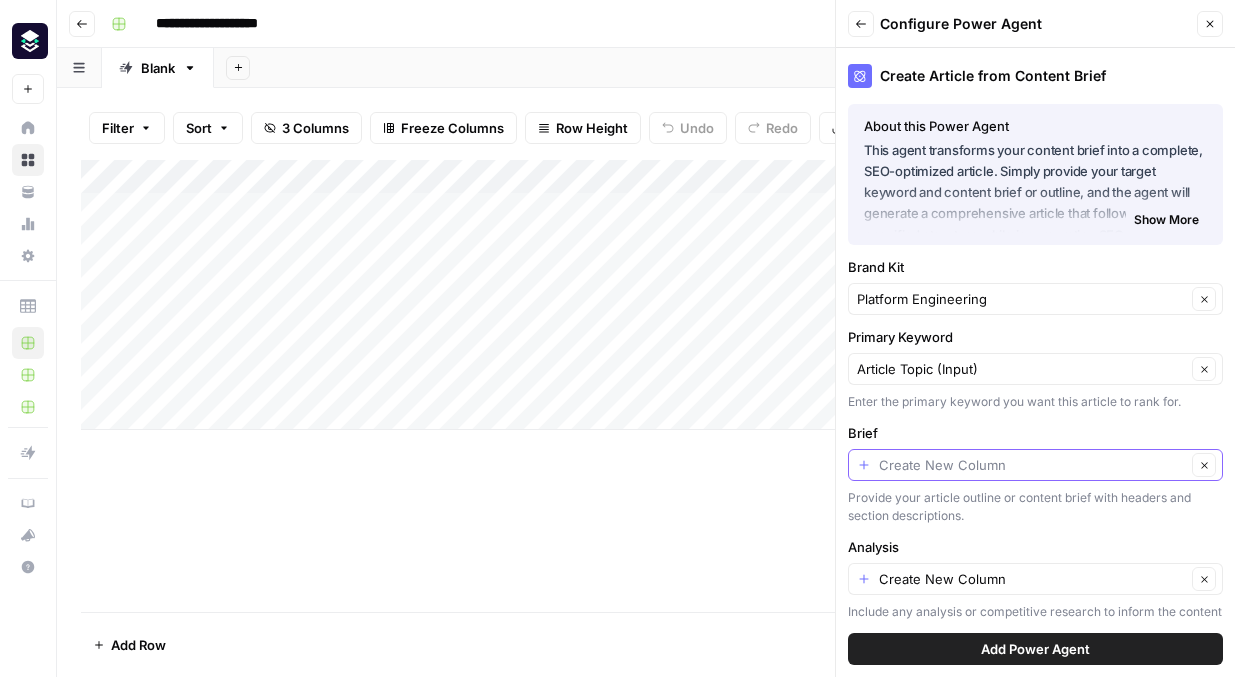 click on "Brief" at bounding box center (1032, 465) 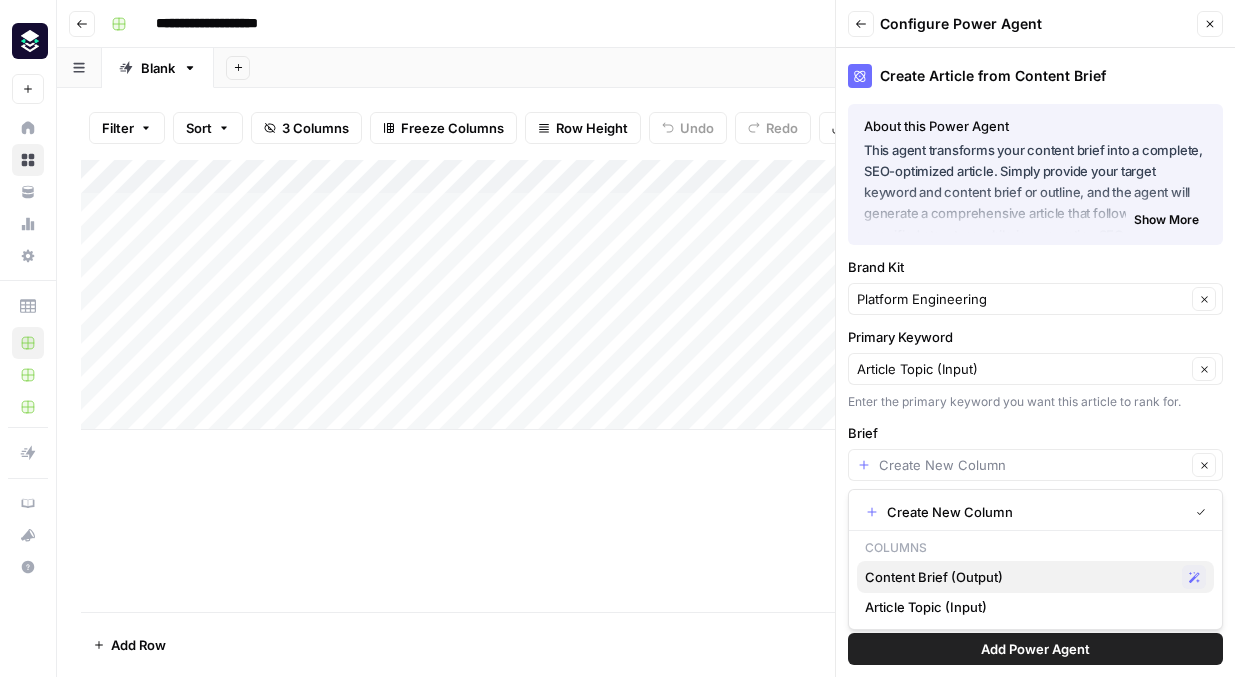 click on "Content Brief (Output)" at bounding box center [1019, 577] 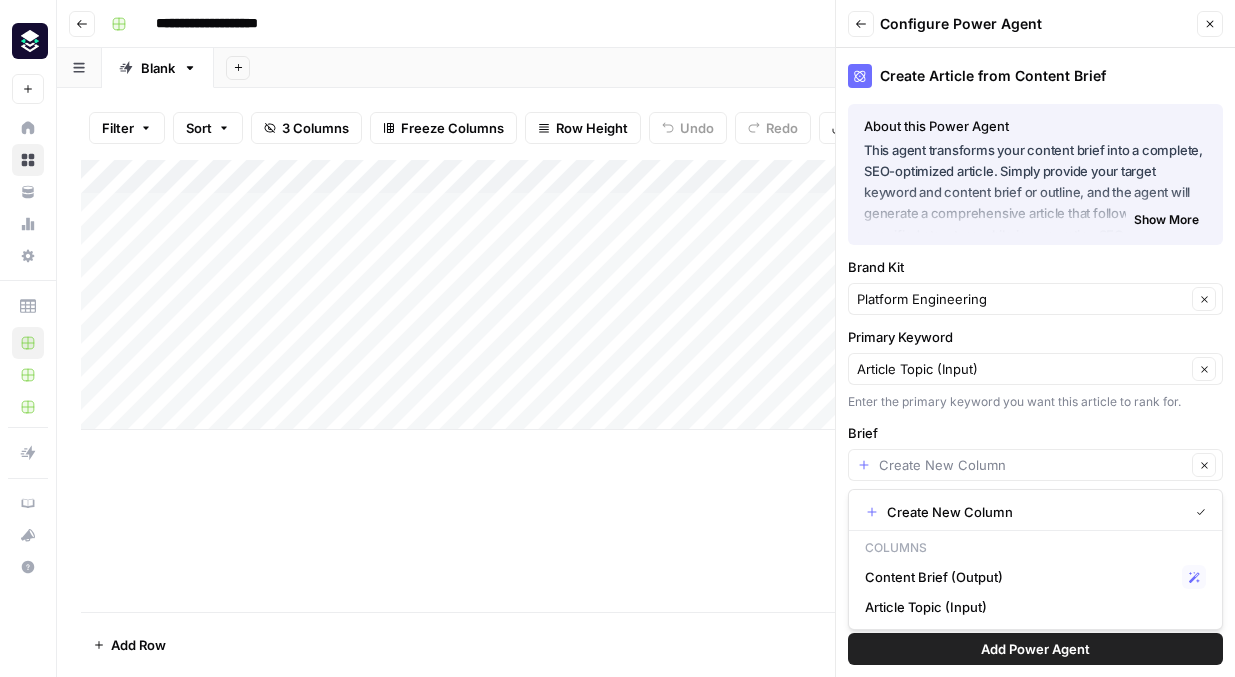 type on "Content Brief (Output)" 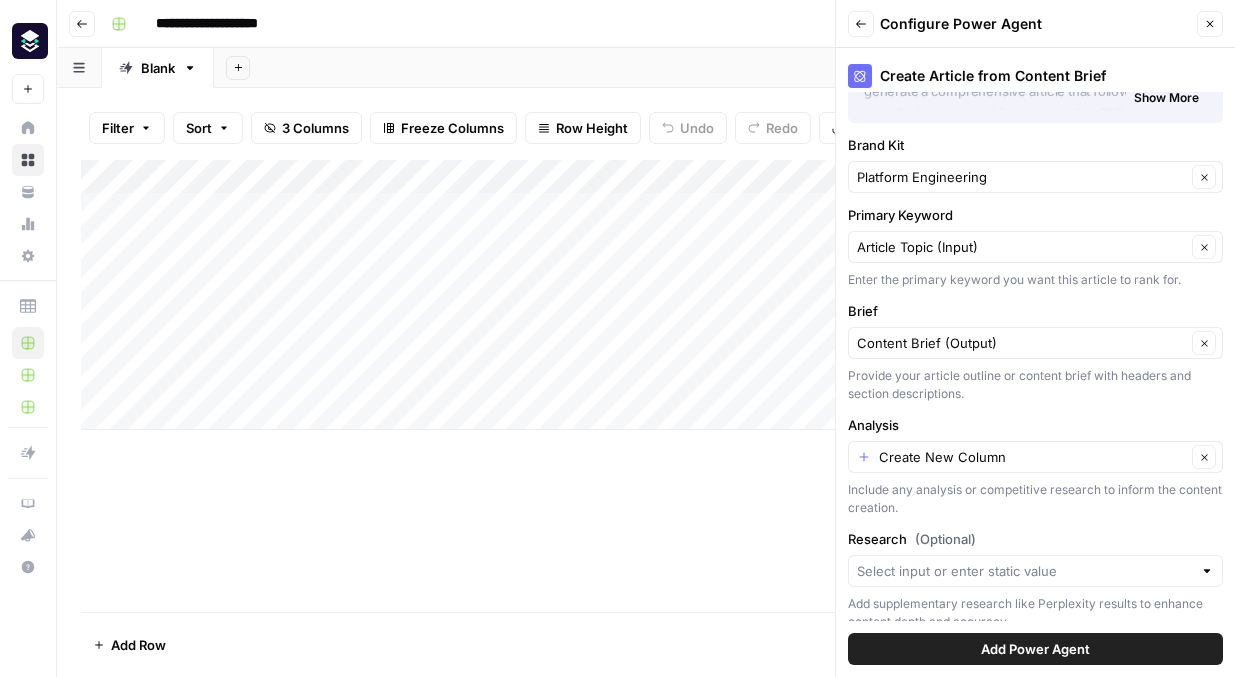 scroll, scrollTop: 144, scrollLeft: 0, axis: vertical 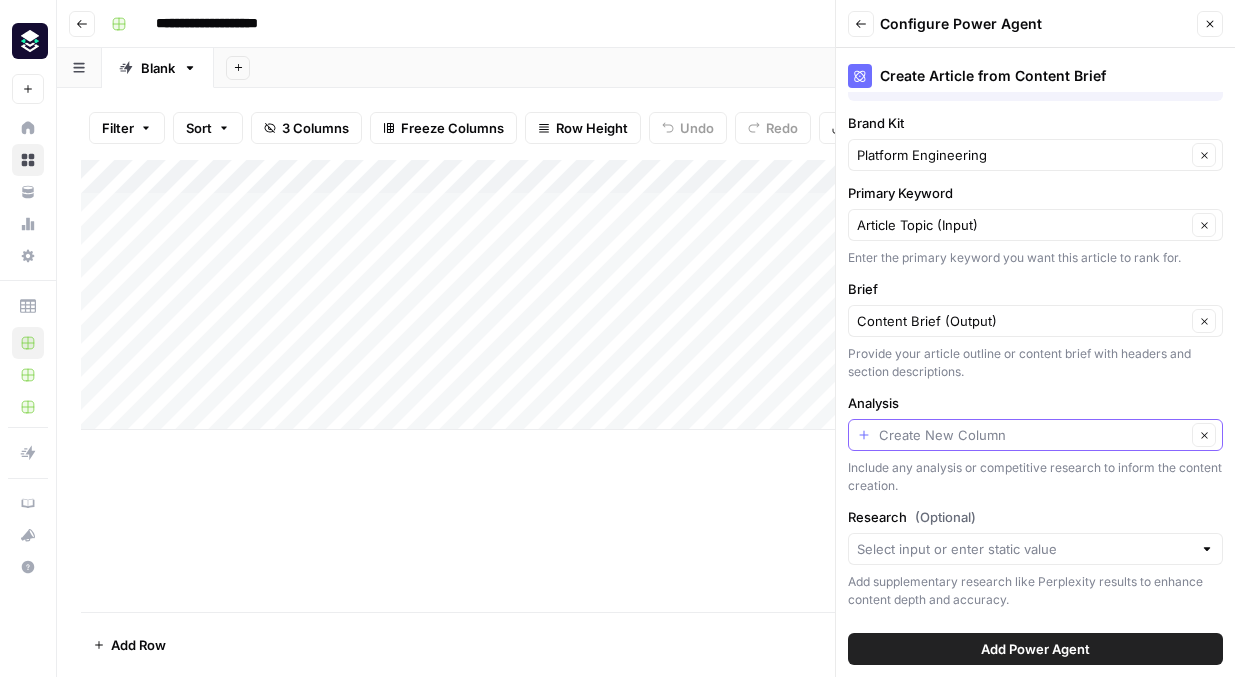 click on "Analysis" at bounding box center (1032, 435) 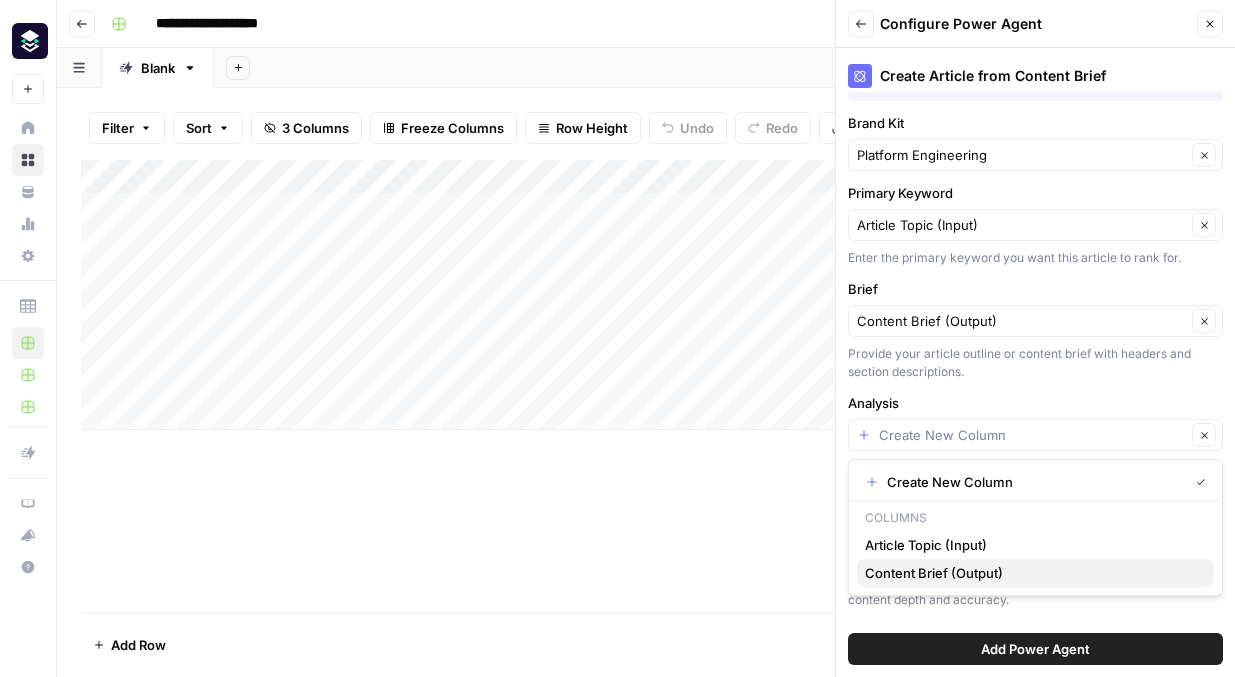 click on "Content Brief (Output)" at bounding box center (1031, 573) 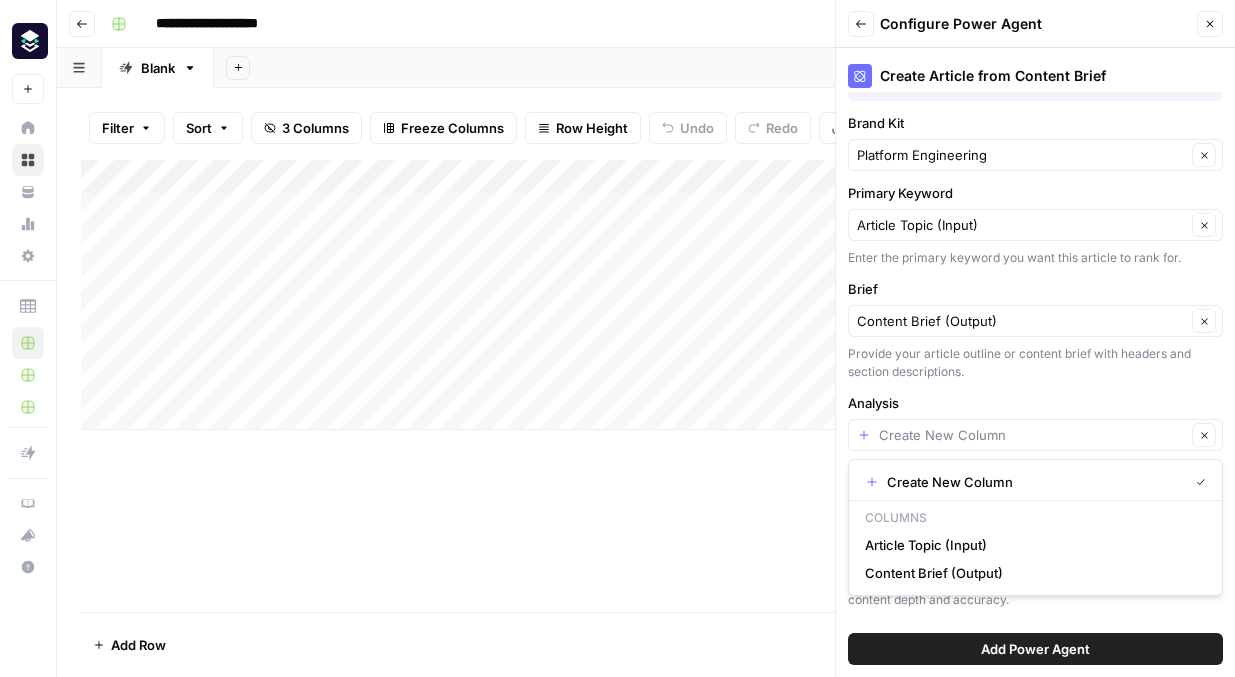 type on "Content Brief (Output)" 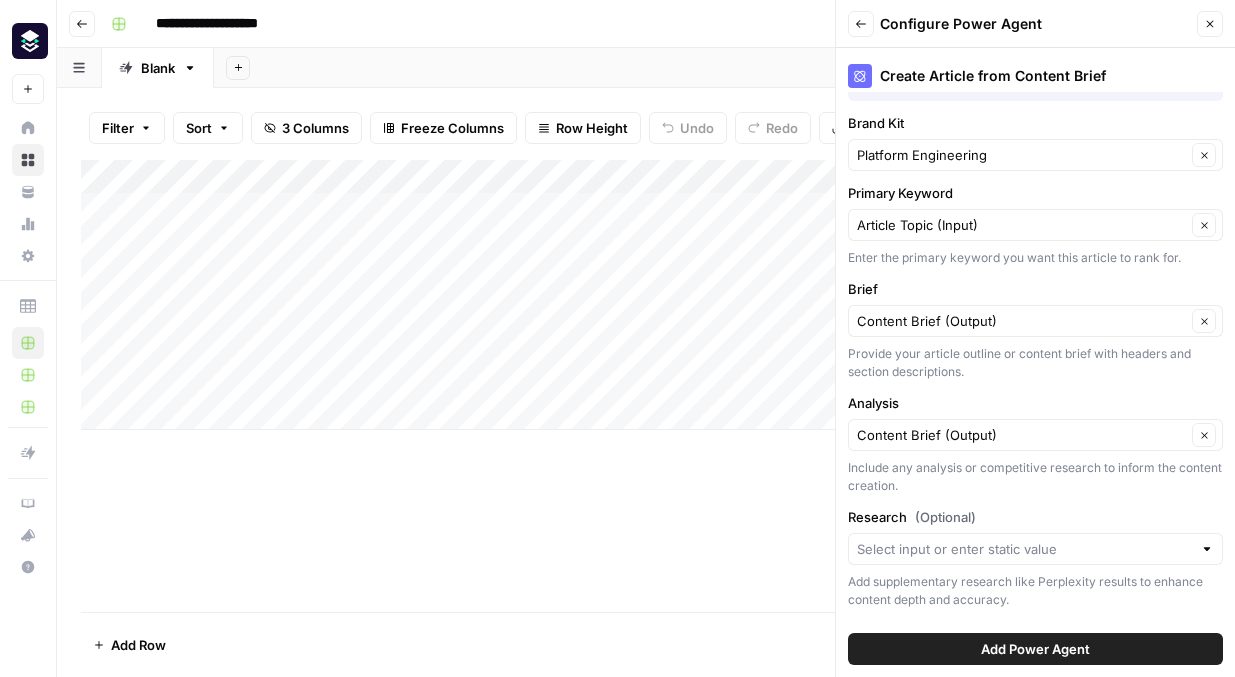 click at bounding box center (1035, 549) 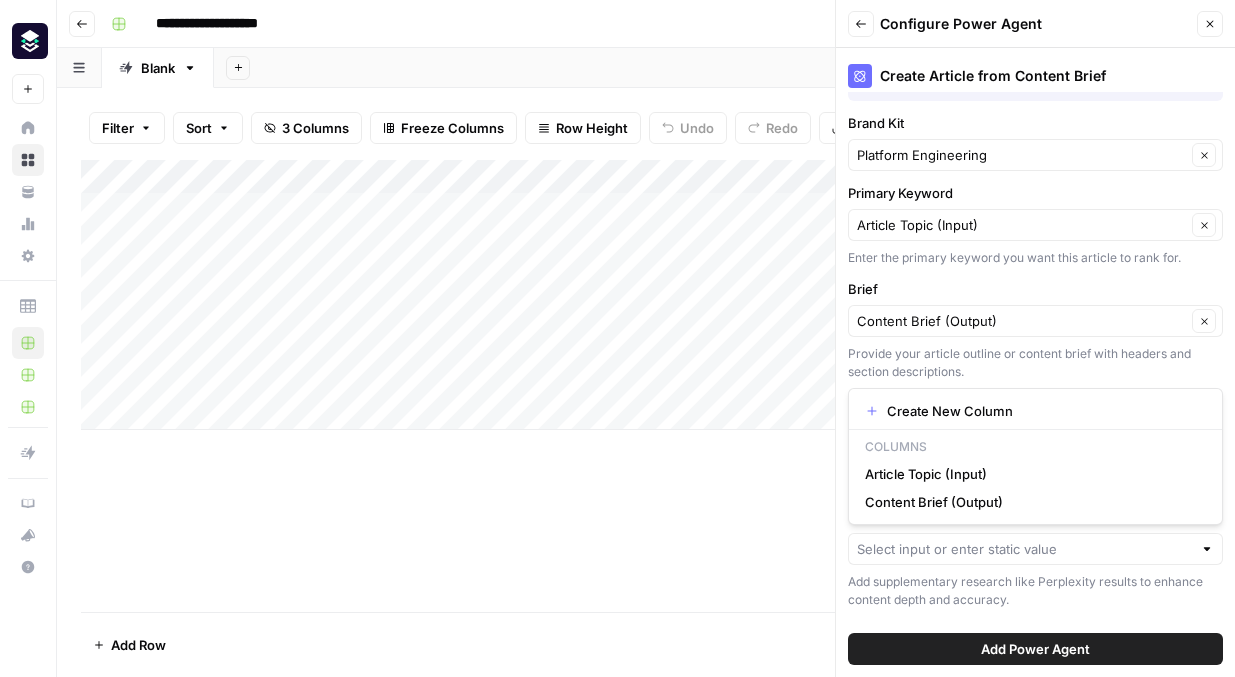 click on "Add Column" at bounding box center (646, 386) 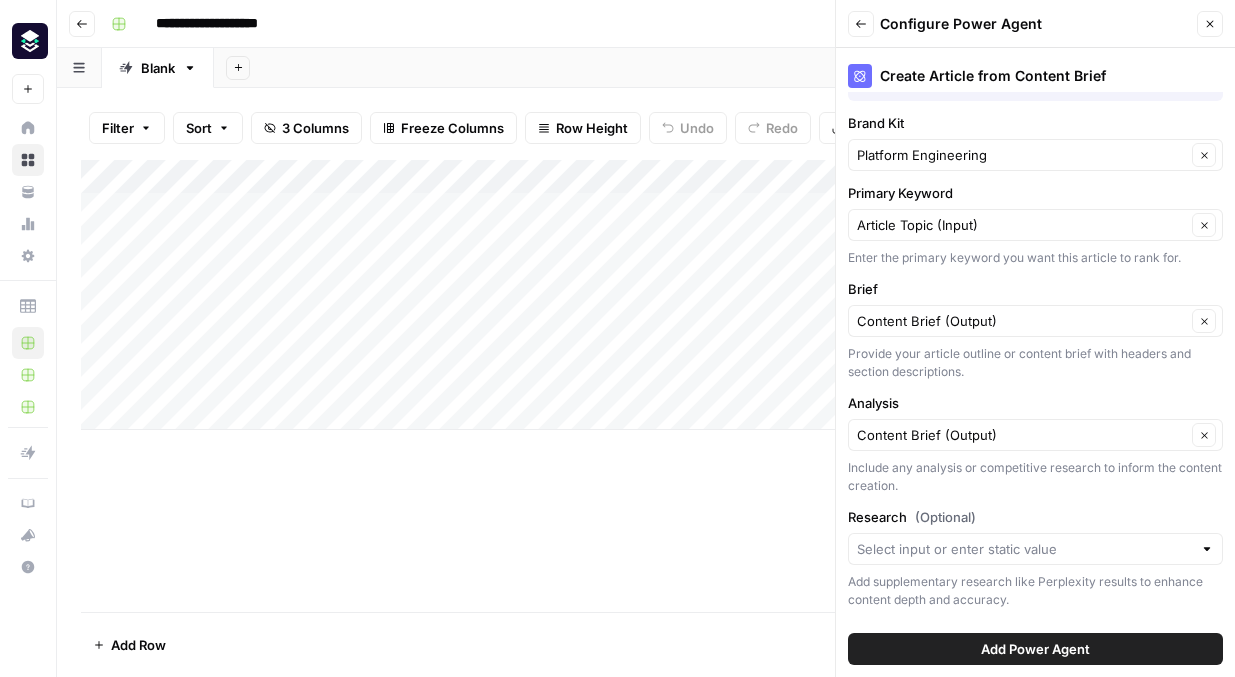 click on "Add Power Agent" at bounding box center (1035, 649) 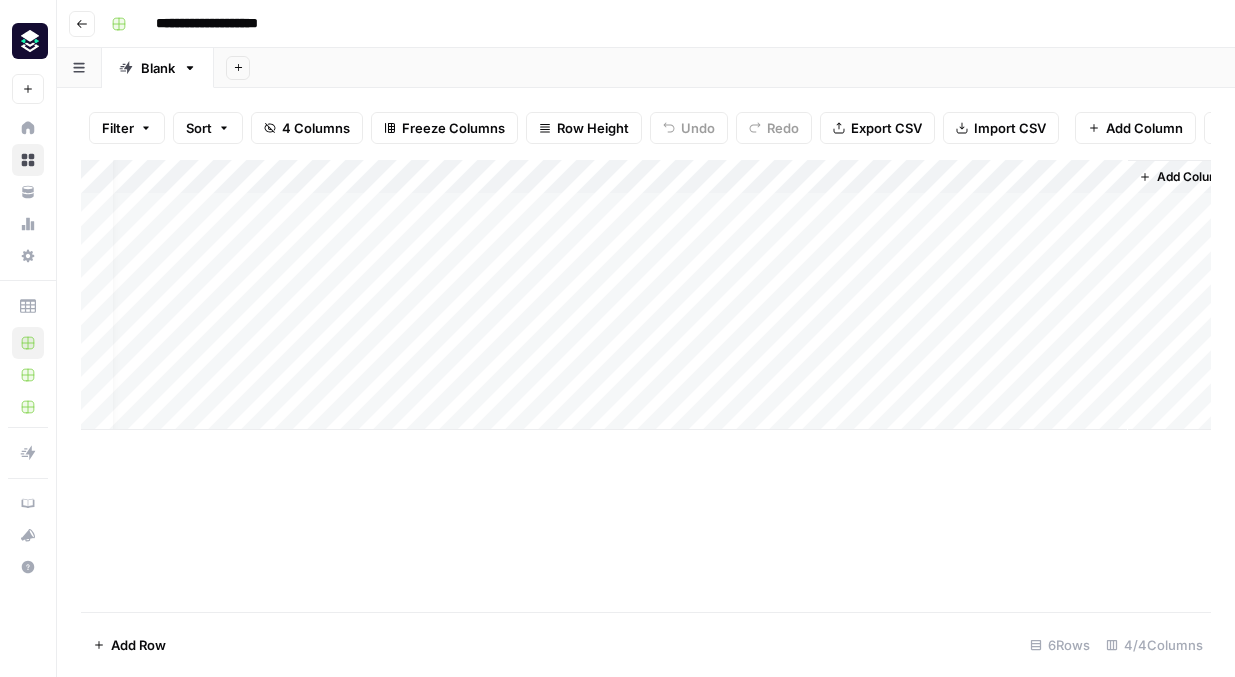 scroll, scrollTop: 0, scrollLeft: 28, axis: horizontal 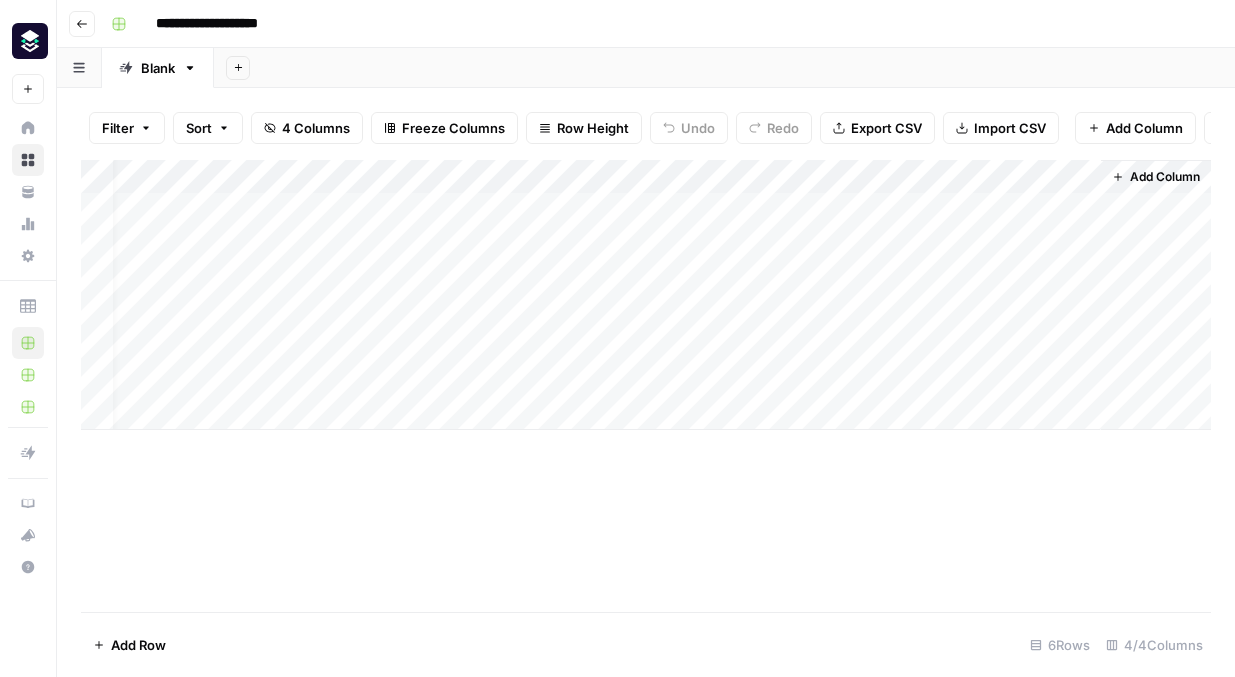 click on "Add Column" at bounding box center [646, 295] 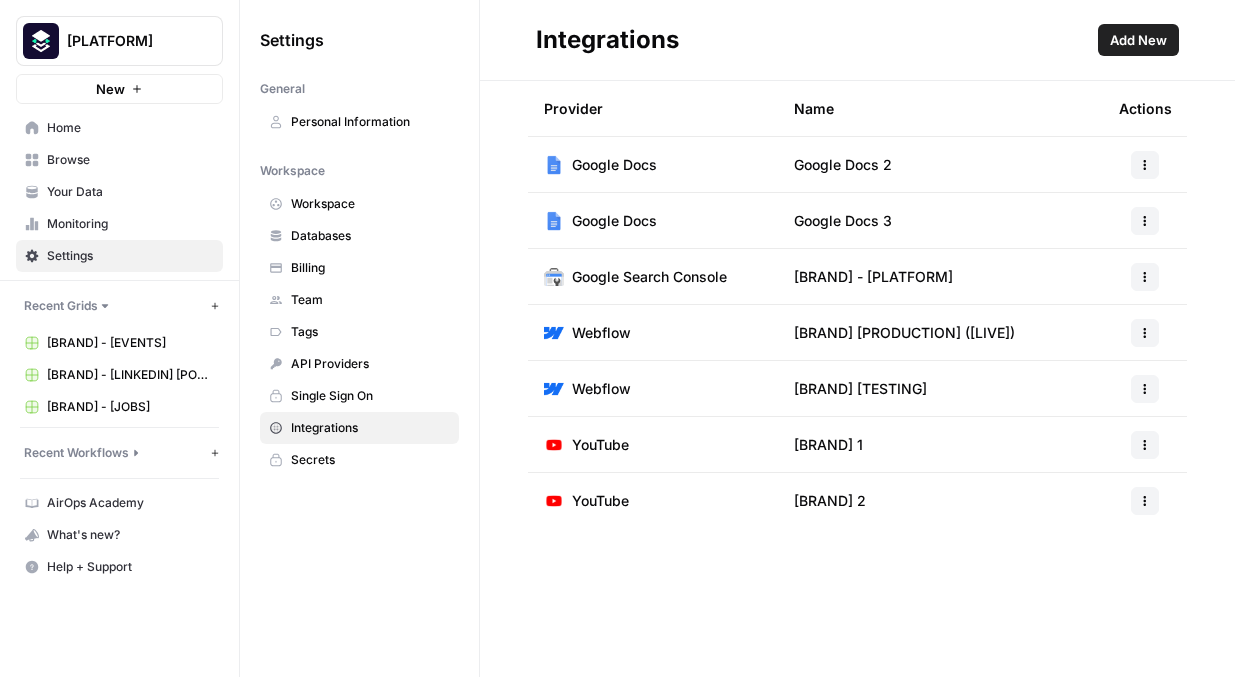 scroll, scrollTop: 0, scrollLeft: 0, axis: both 